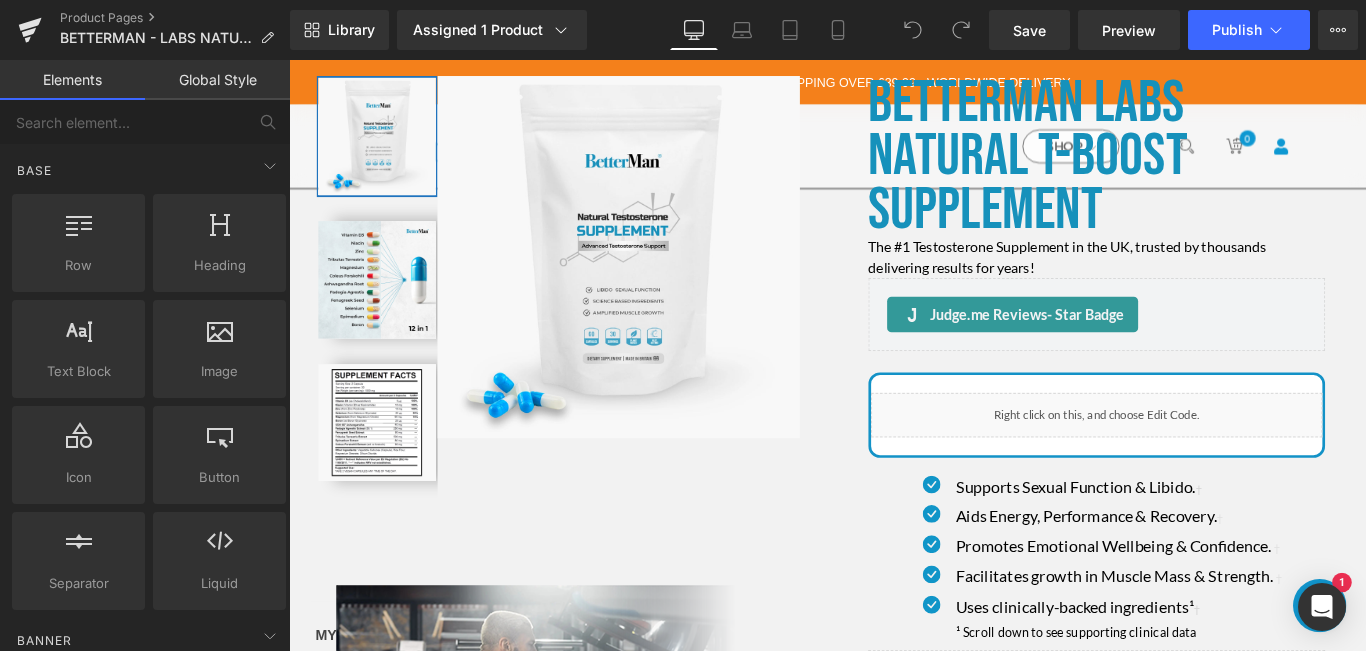 scroll, scrollTop: 0, scrollLeft: 0, axis: both 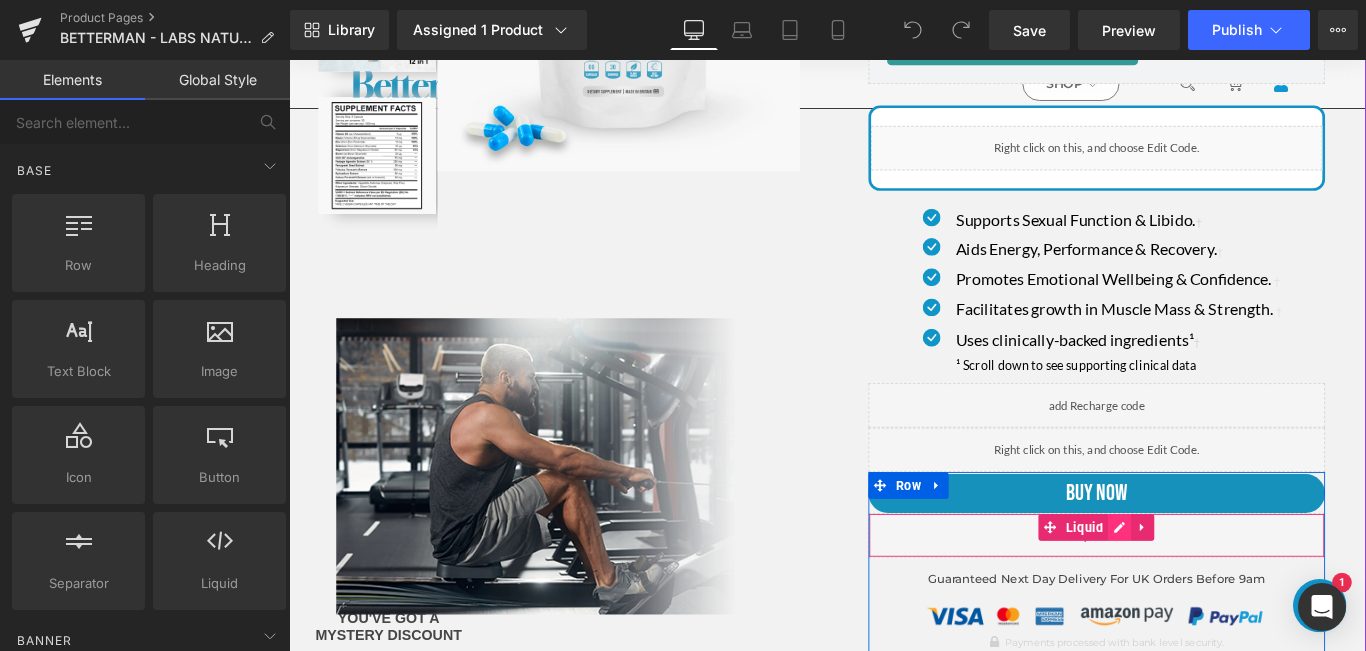 click 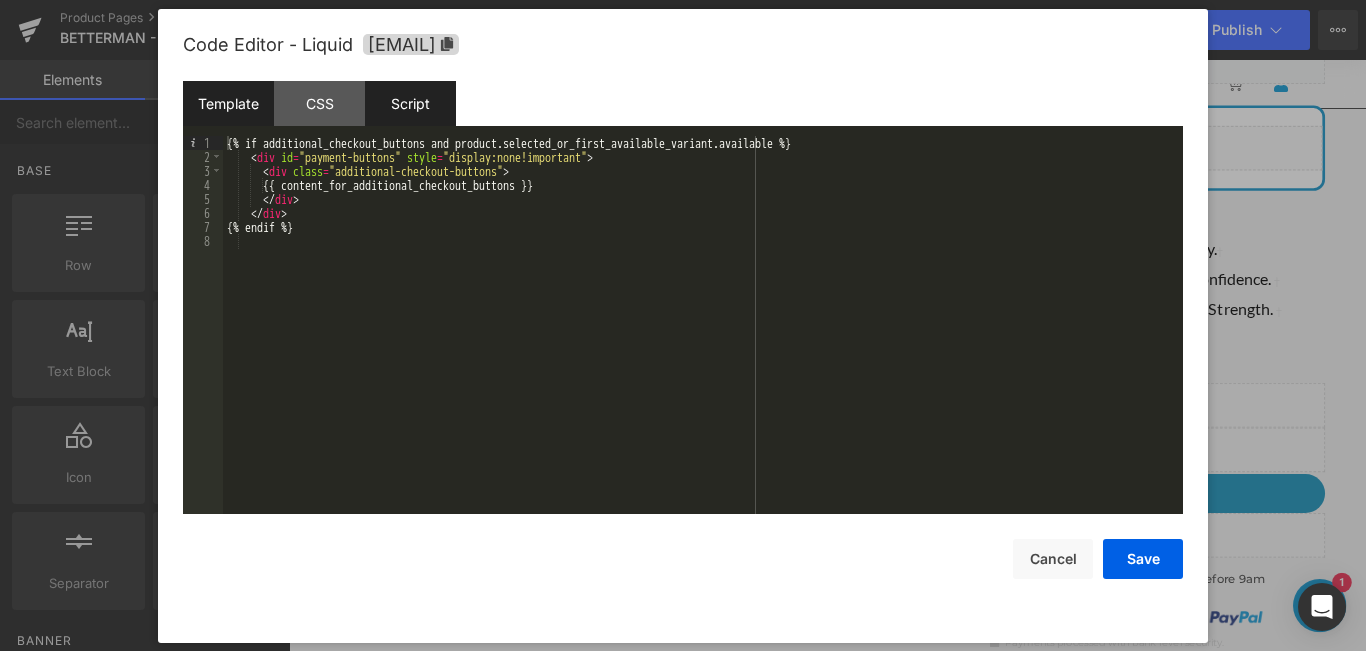 click on "Script" at bounding box center (410, 103) 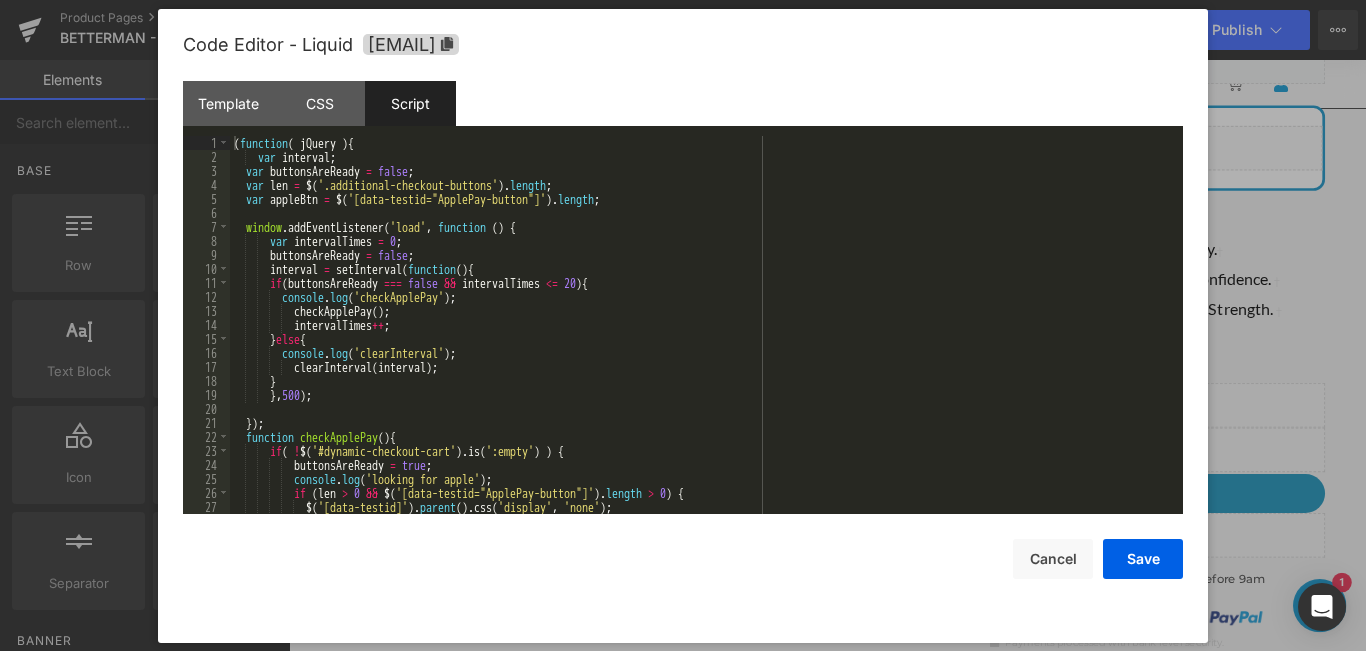 scroll, scrollTop: 0, scrollLeft: 0, axis: both 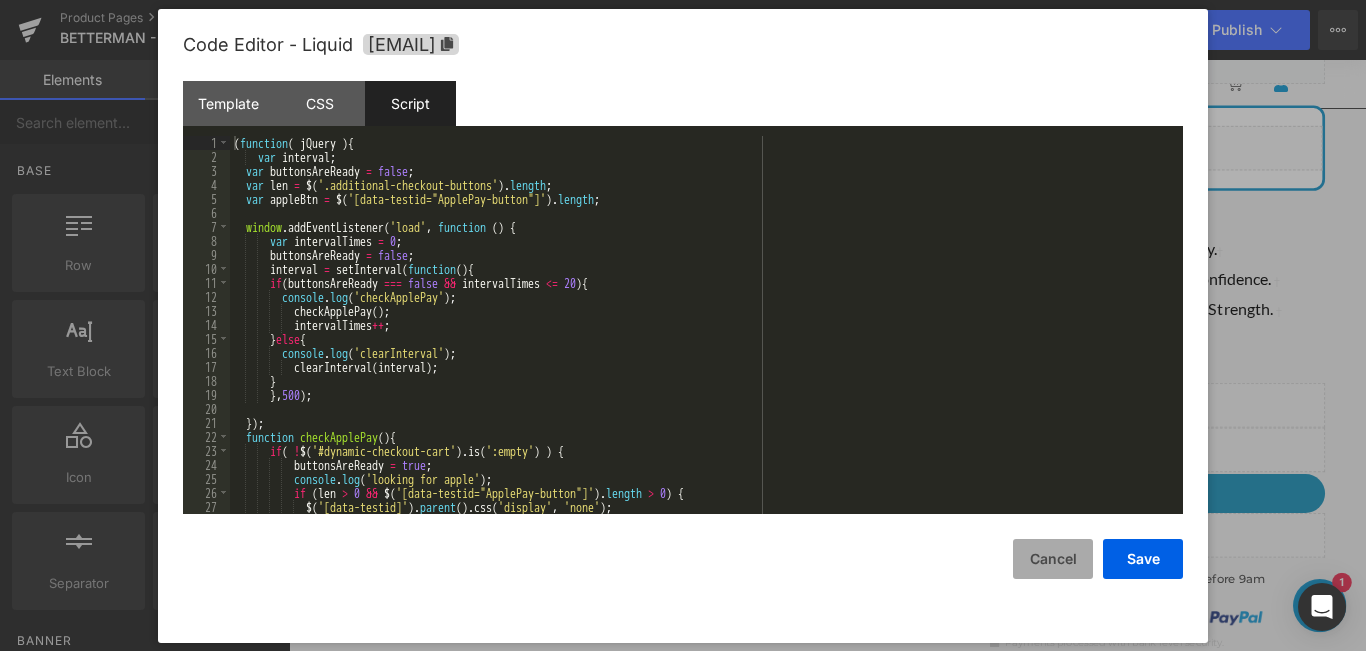 click on "Cancel" at bounding box center (1053, 559) 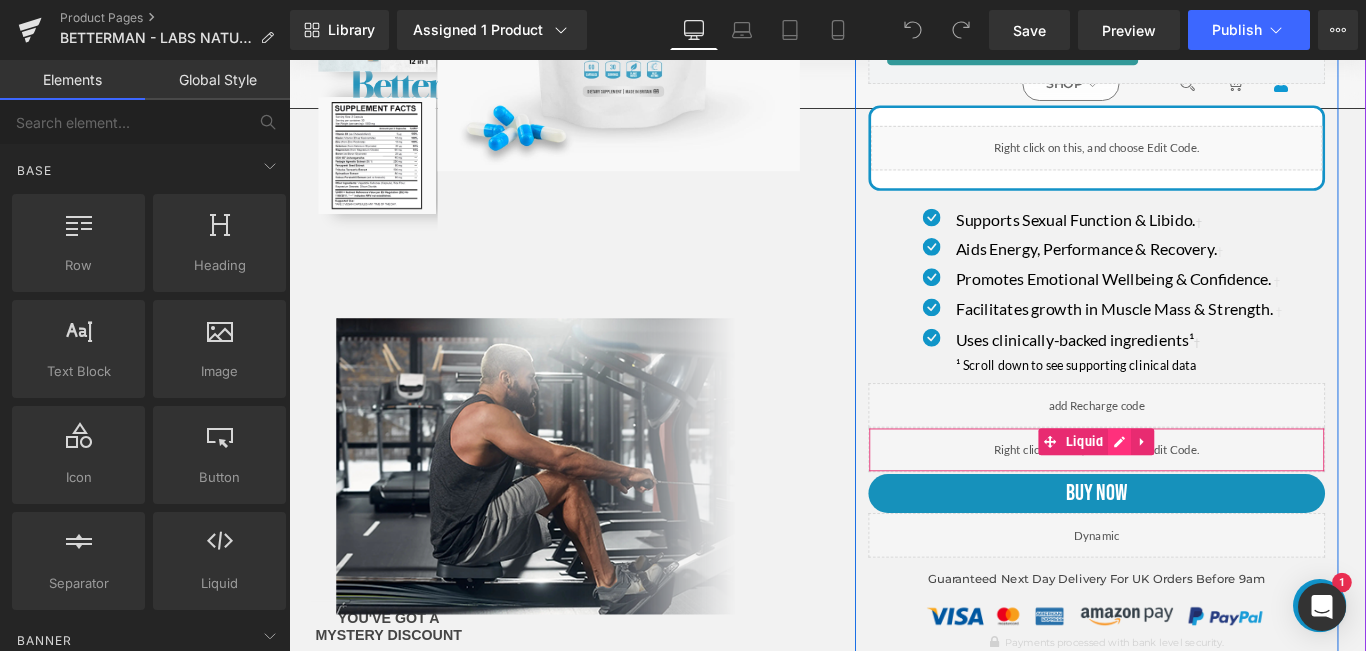 click 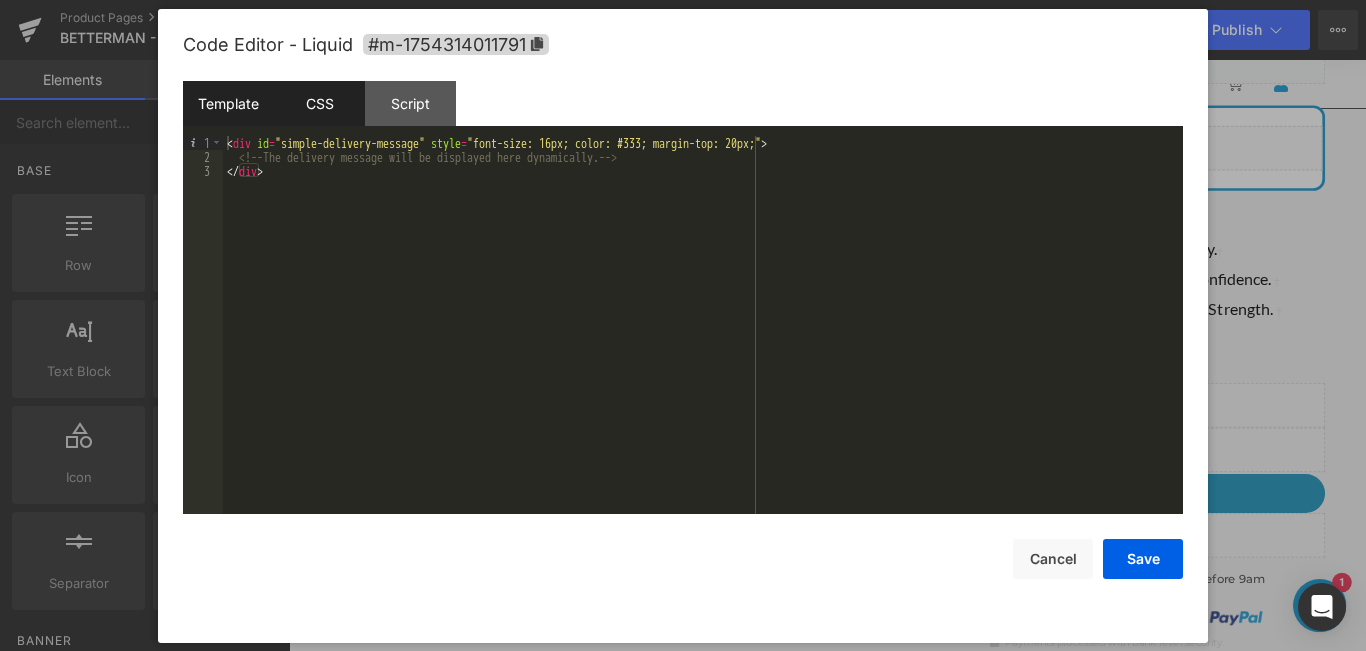 click on "CSS" at bounding box center (319, 103) 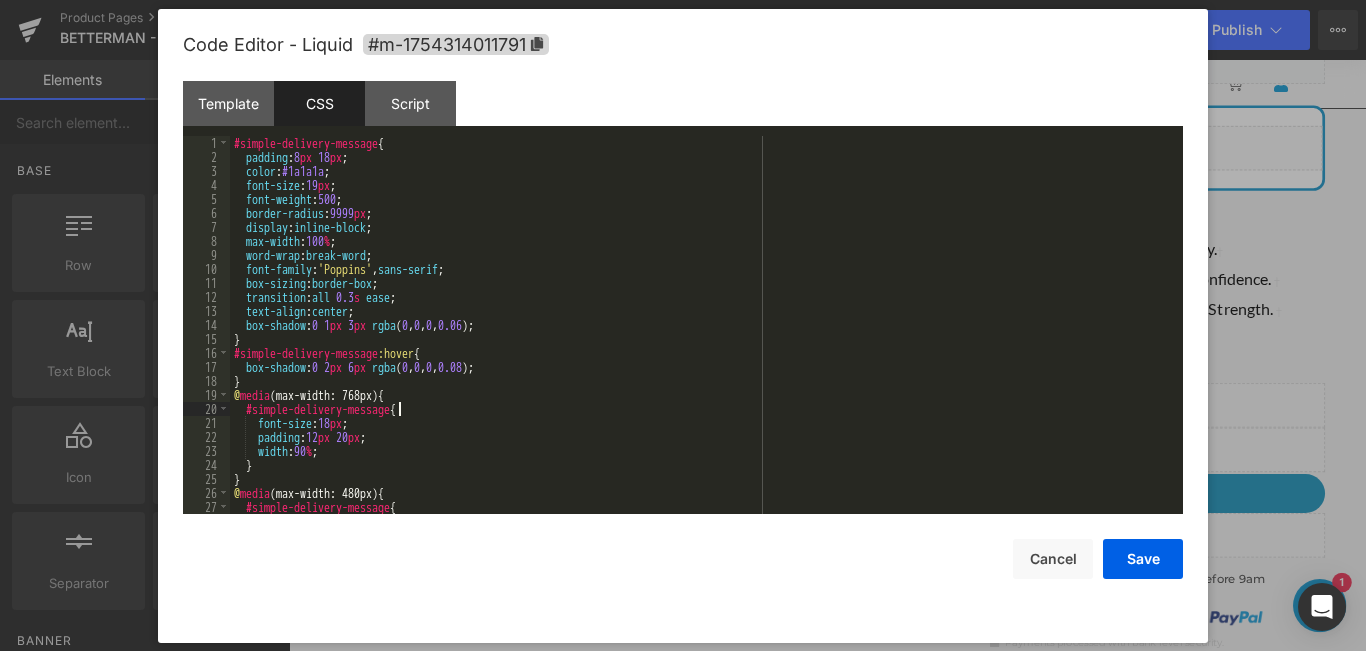 click on "#simple-delivery-message {    padding :  8 px   18 px ;    color :  #1a1a1a ;    font-size :  19 px ;    font-weight :  500 ;    border-radius :  9999 px ;    display :  inline-block ;    max-width :  100 % ;    word-wrap :  break-word ;    font-family :  ' Poppins ' ,  sans-serif ;    box-sizing :  border-box ;    transition :  all   0.3 s   ease ;    text-align :  center ;    box-shadow :  0   1 px   3 px   rgba ( 0 ,  0 ,  0 ,  0.06 ); } #simple-delivery-message :hover {    box-shadow :  0   2 px   6 px   rgba ( 0 ,  0 ,  0 ,  0.08 ); } @ media  (max-width: 768px) {    #simple-delivery-message {       font-size :  18 px ;       padding :  12 px   20 px ;       width :  90 % ;    } } @ media  (max-width: 480px) {    #simple-delivery-message {       font-size :  16 px ;" at bounding box center (702, 339) 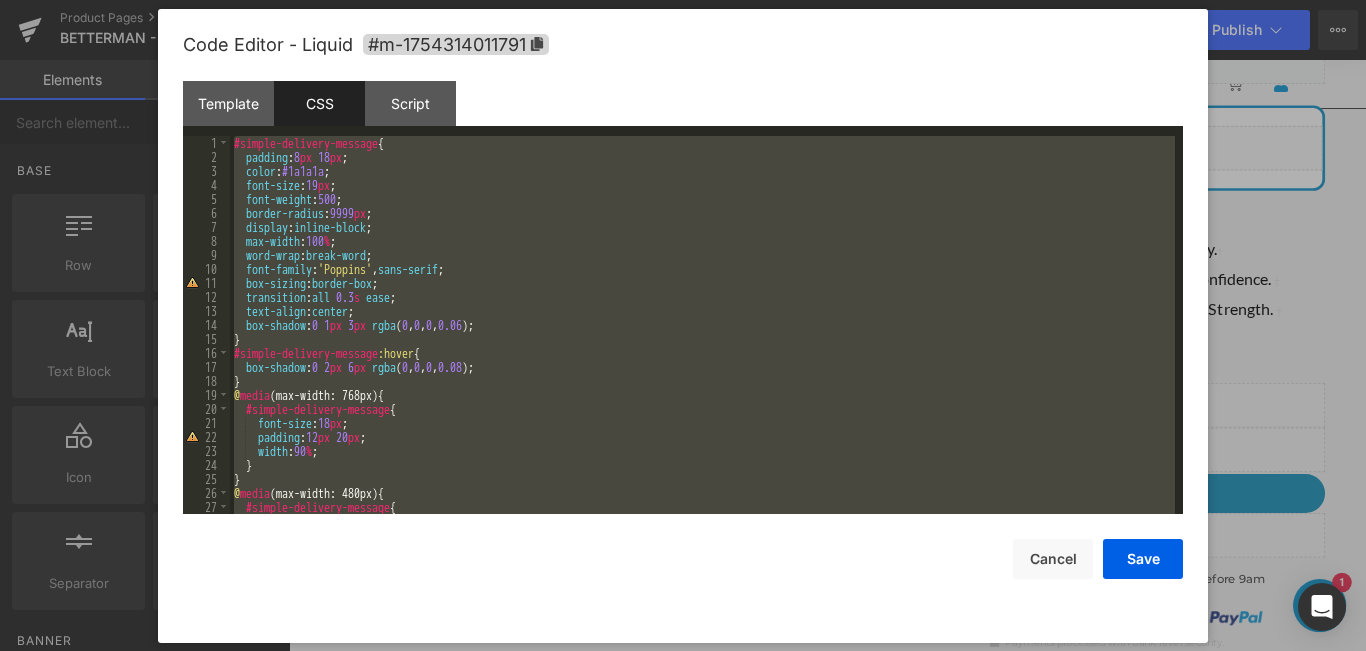 click on "7" at bounding box center (206, 227) 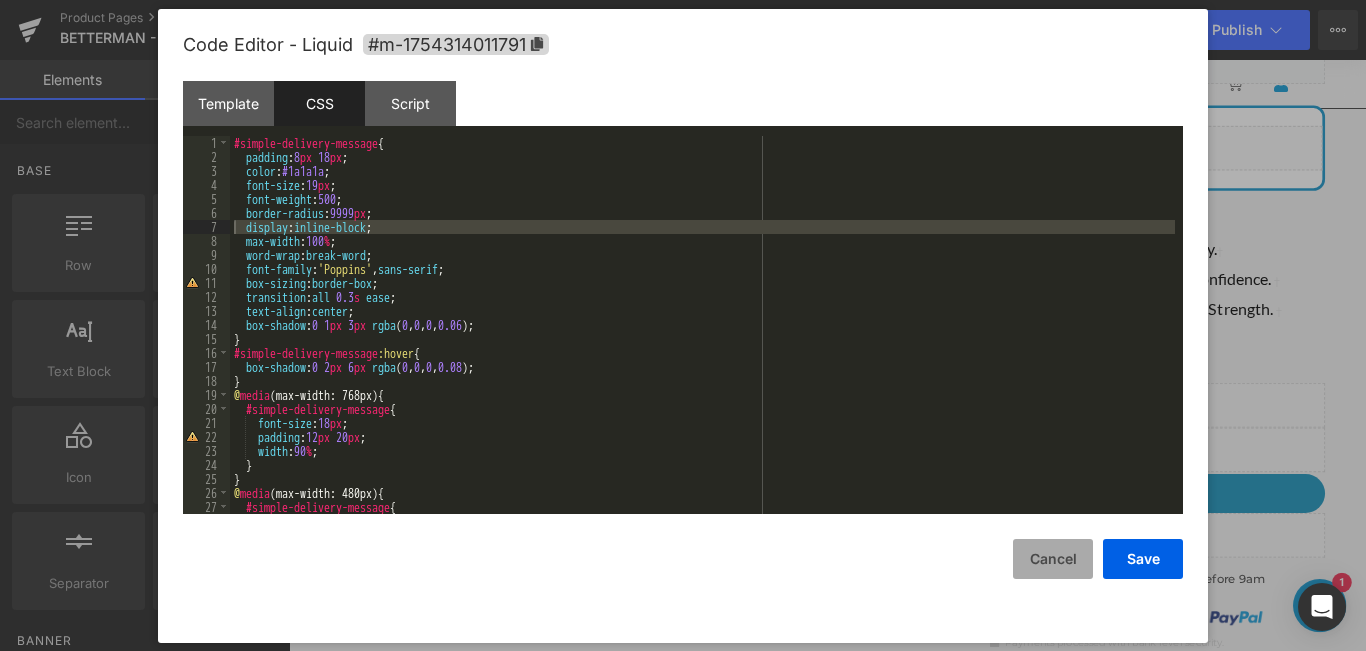 click on "Cancel" at bounding box center (1053, 559) 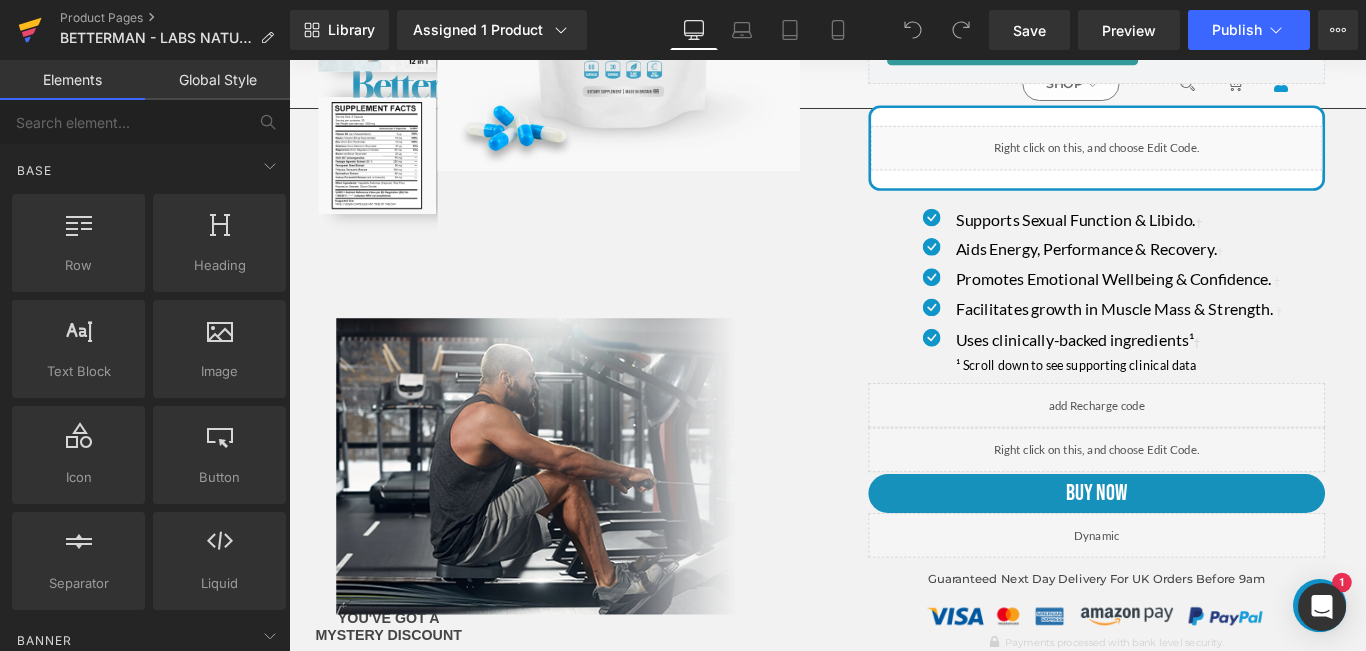 click 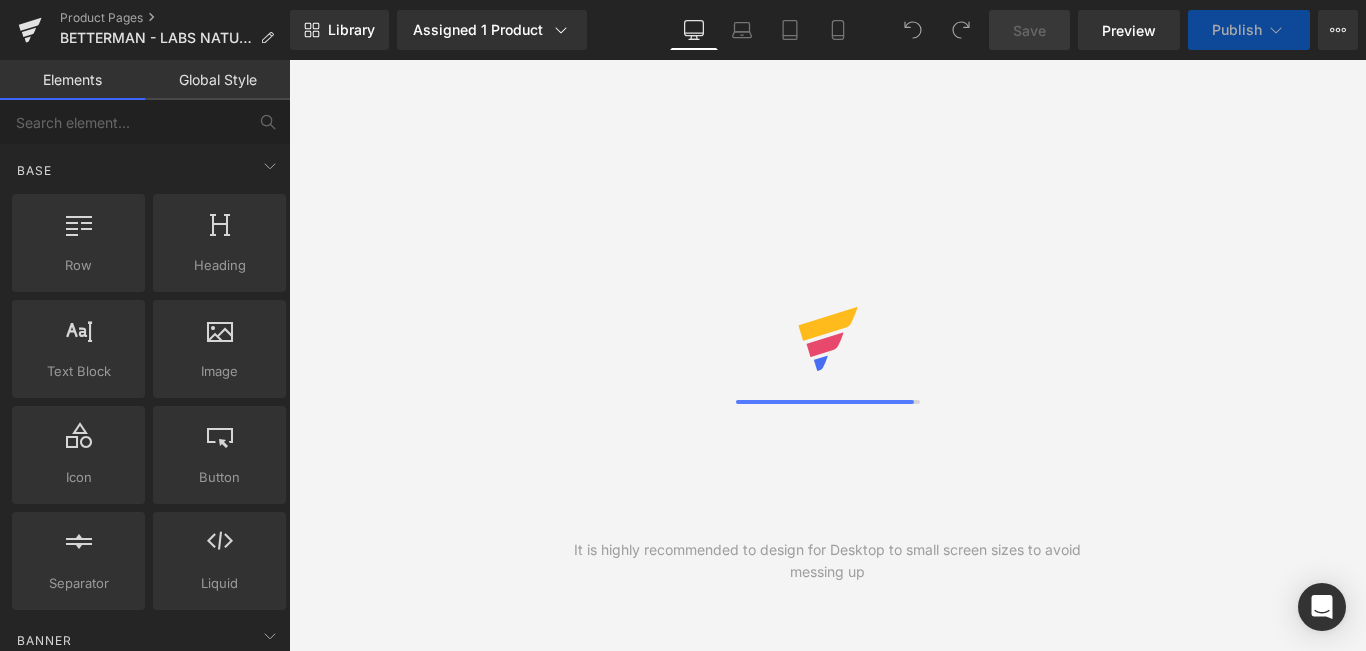 scroll, scrollTop: 0, scrollLeft: 0, axis: both 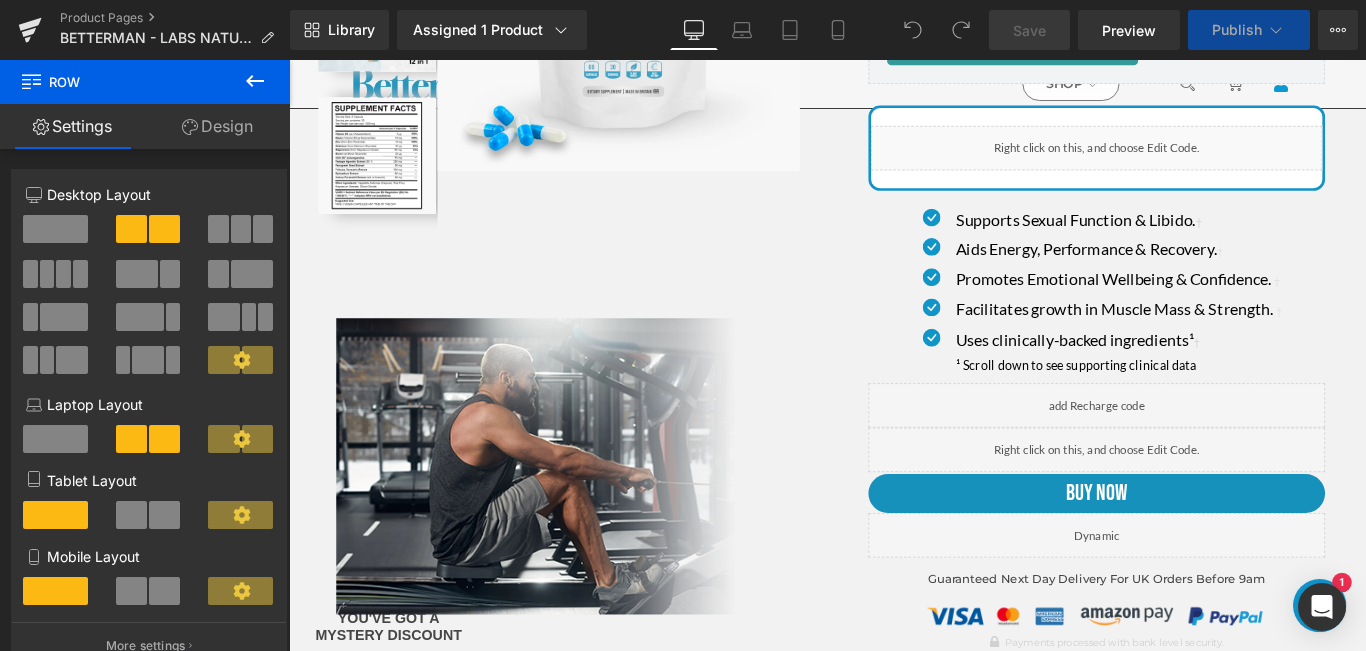 click on "Design" at bounding box center (217, 126) 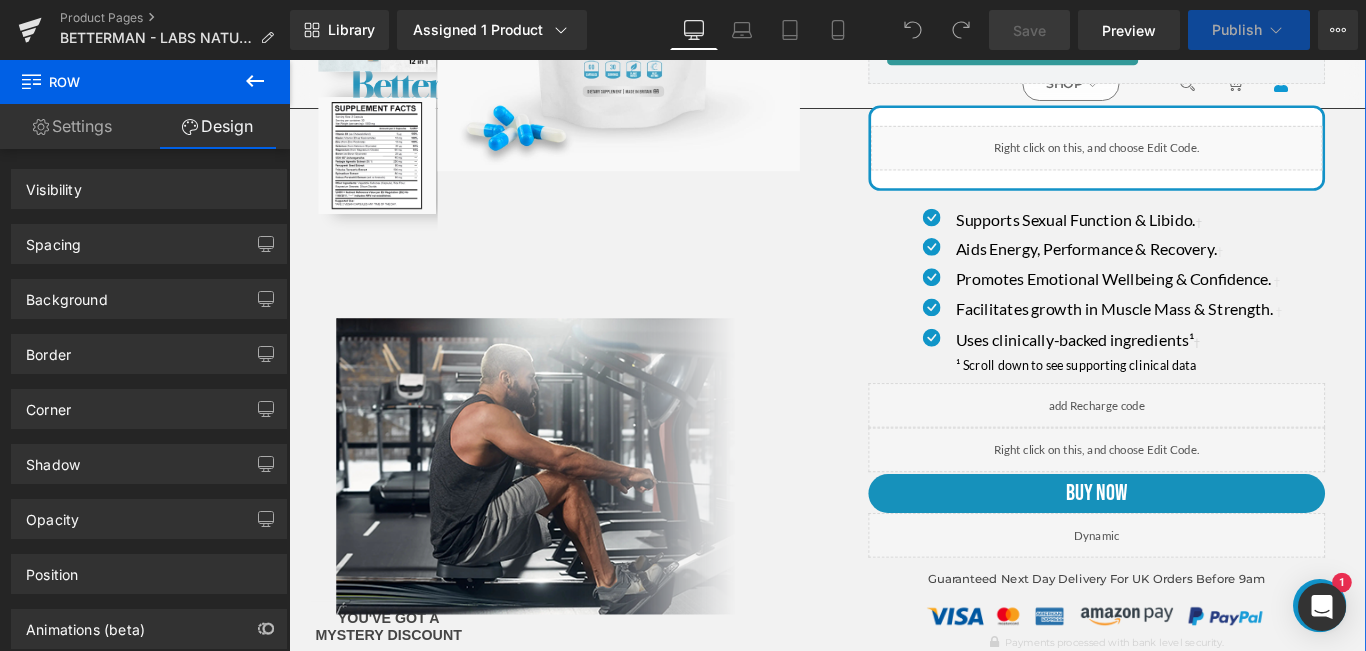 click on "Settings" at bounding box center [72, 126] 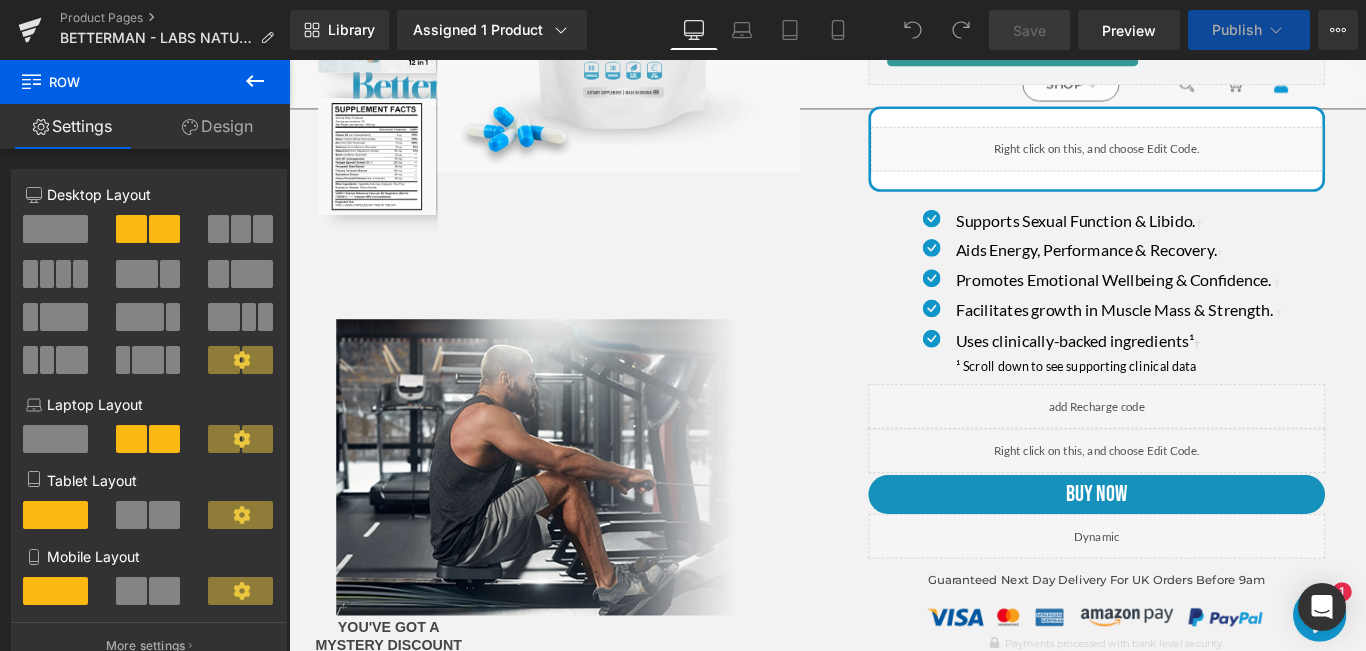click 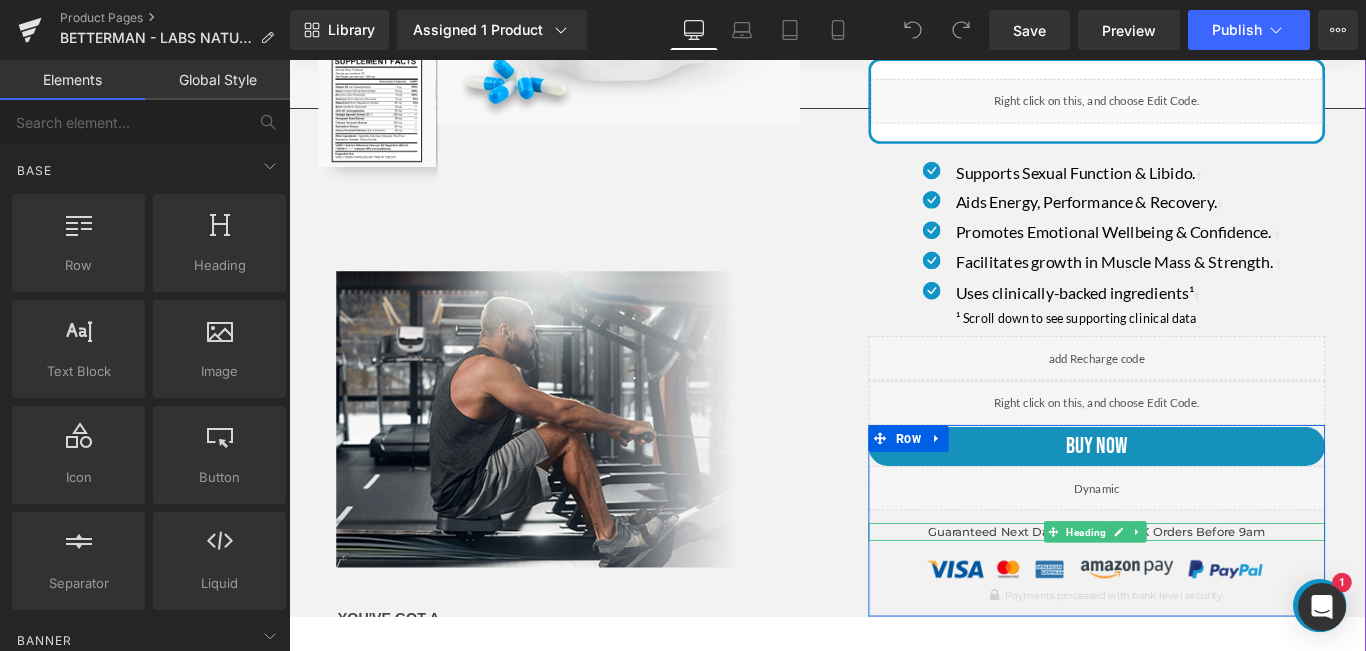 scroll, scrollTop: 400, scrollLeft: 0, axis: vertical 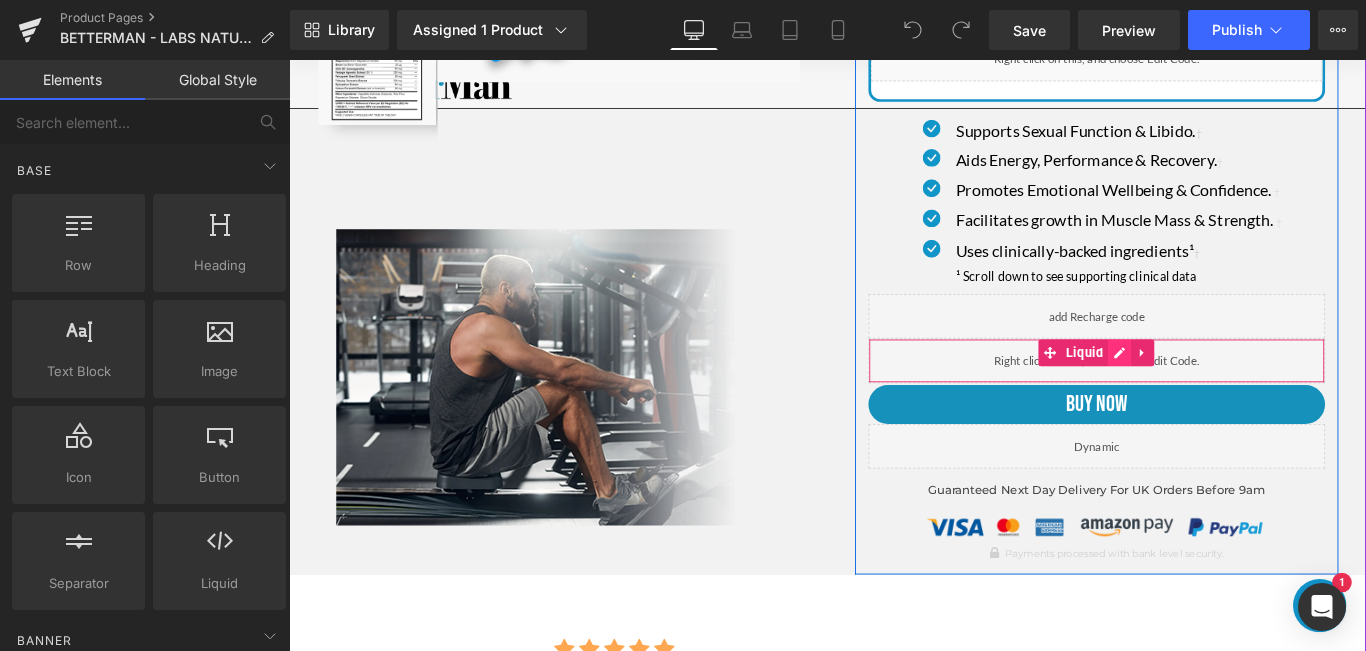 click at bounding box center [1222, 389] 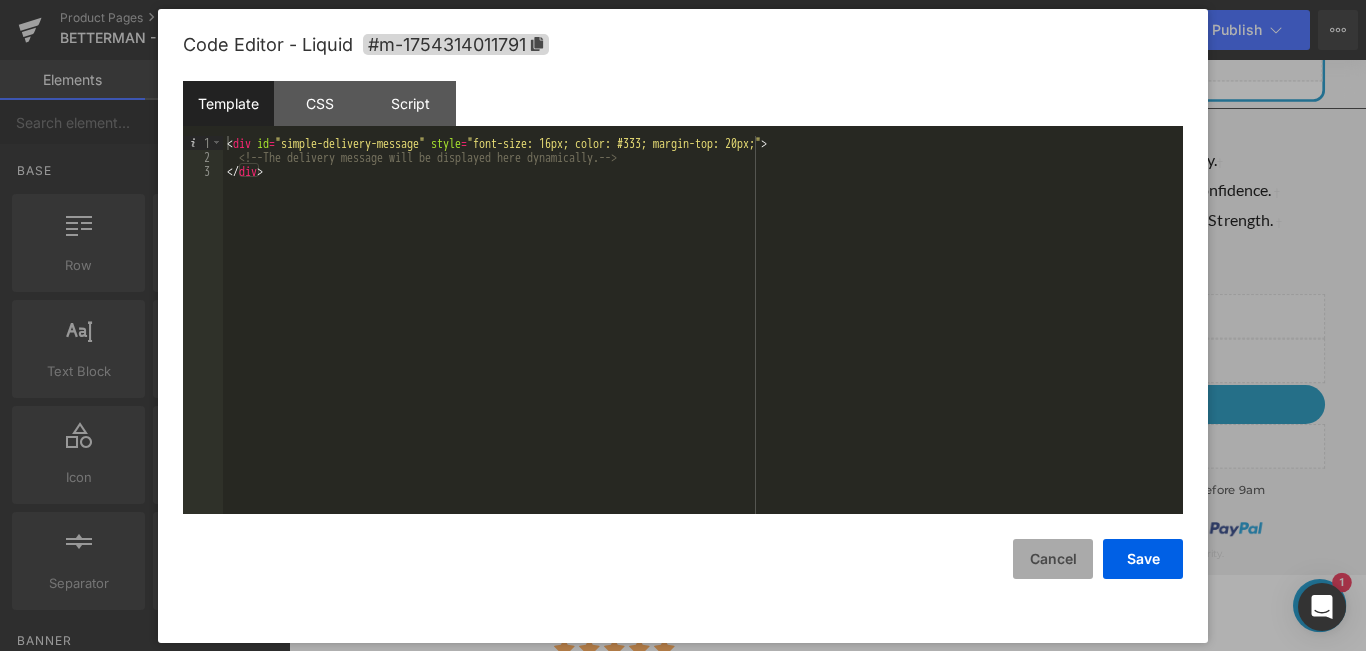 click on "Cancel" at bounding box center (1053, 559) 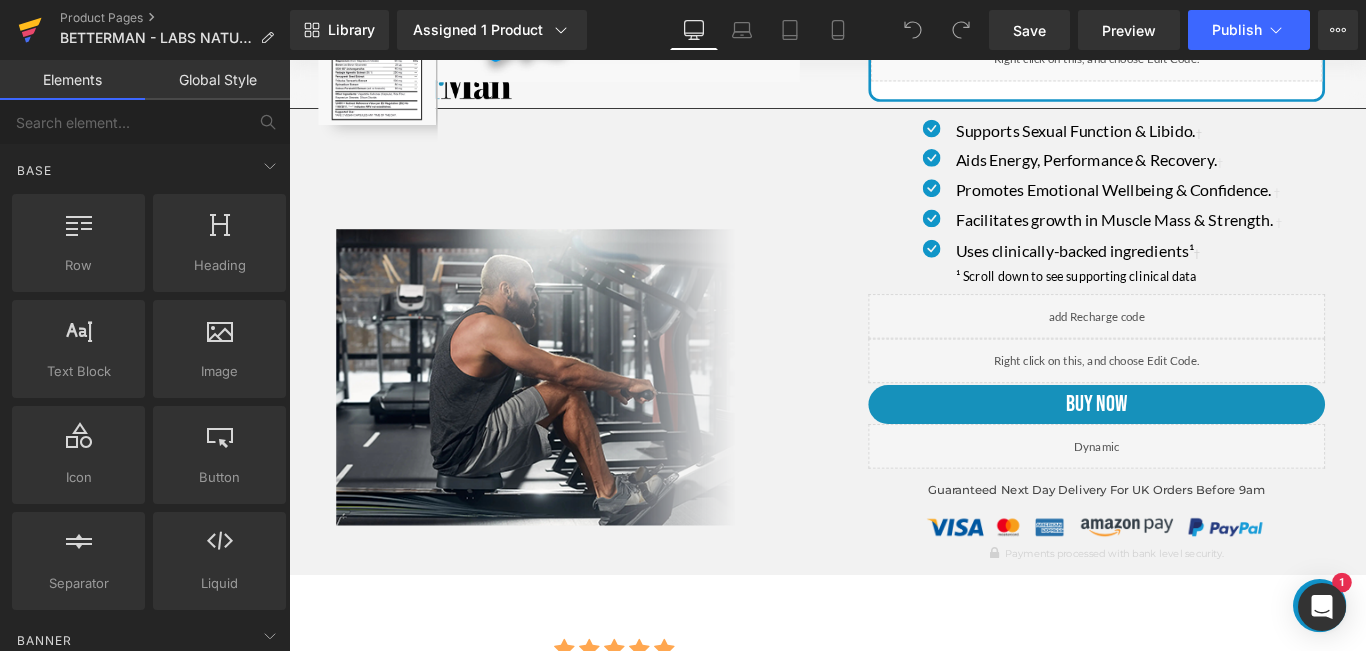 click at bounding box center [30, 30] 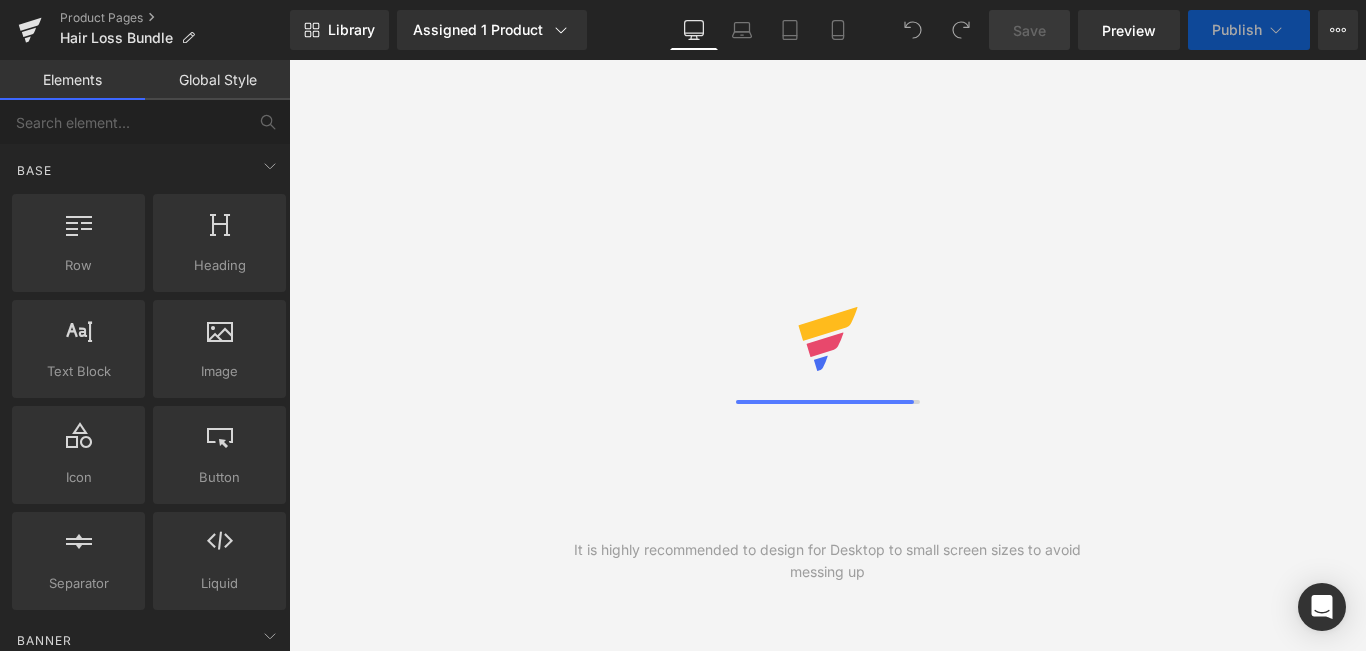 scroll, scrollTop: 0, scrollLeft: 0, axis: both 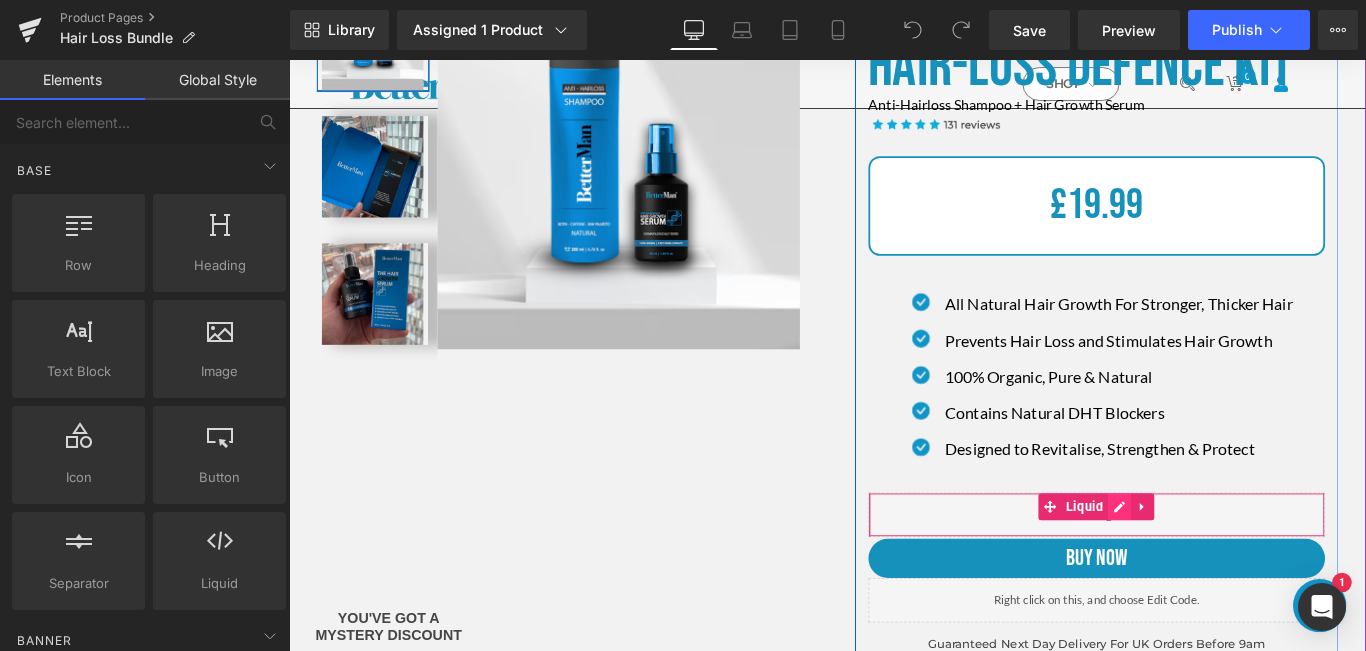 click 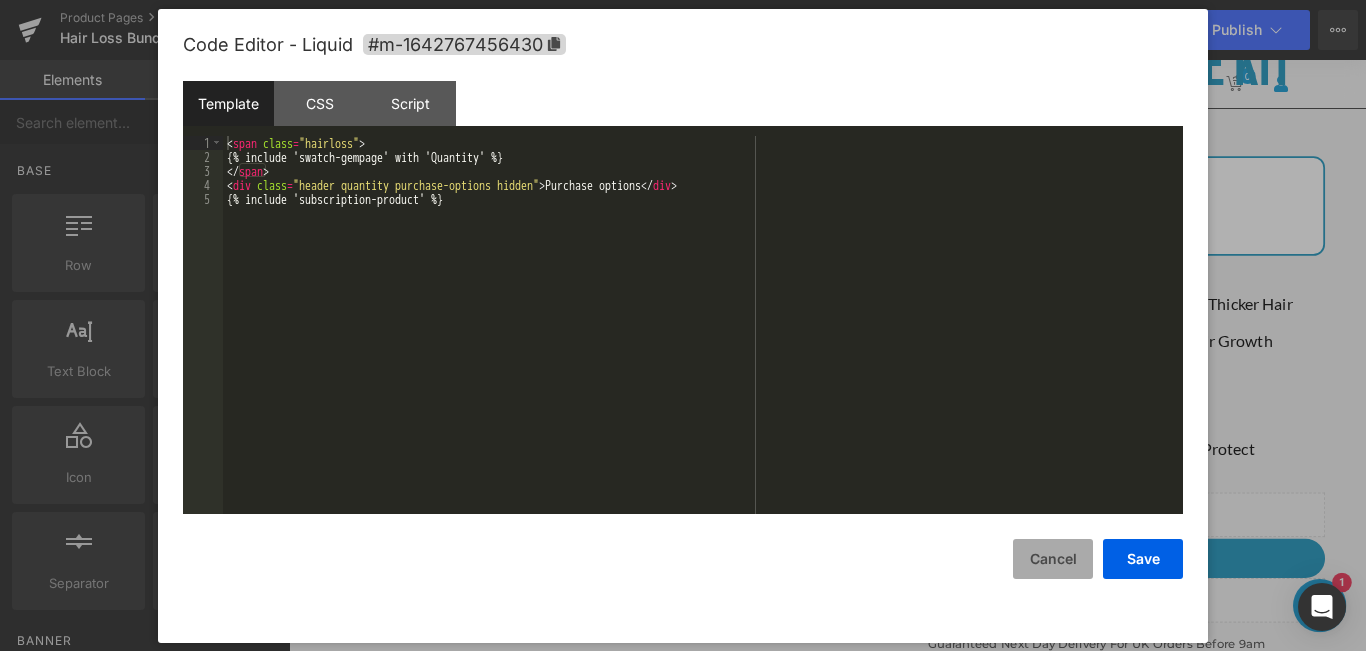 click on "Cancel" at bounding box center [1053, 559] 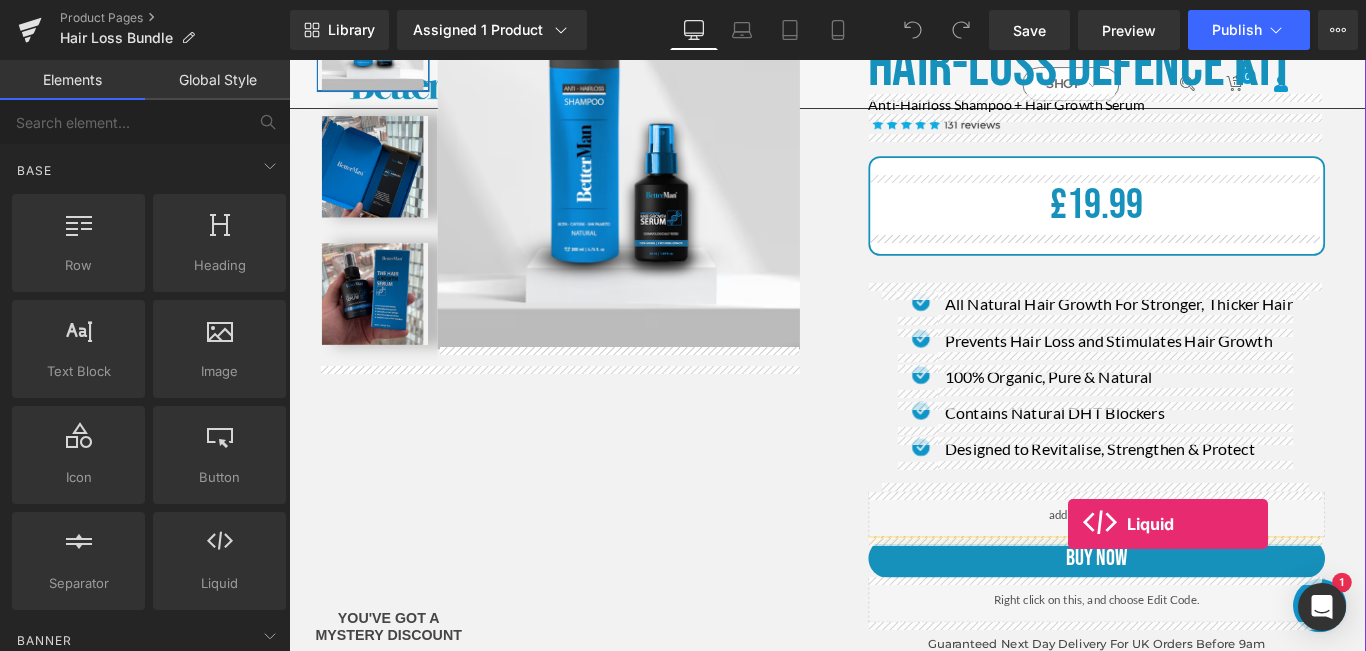 drag, startPoint x: 504, startPoint y: 629, endPoint x: 1163, endPoint y: 581, distance: 660.7458 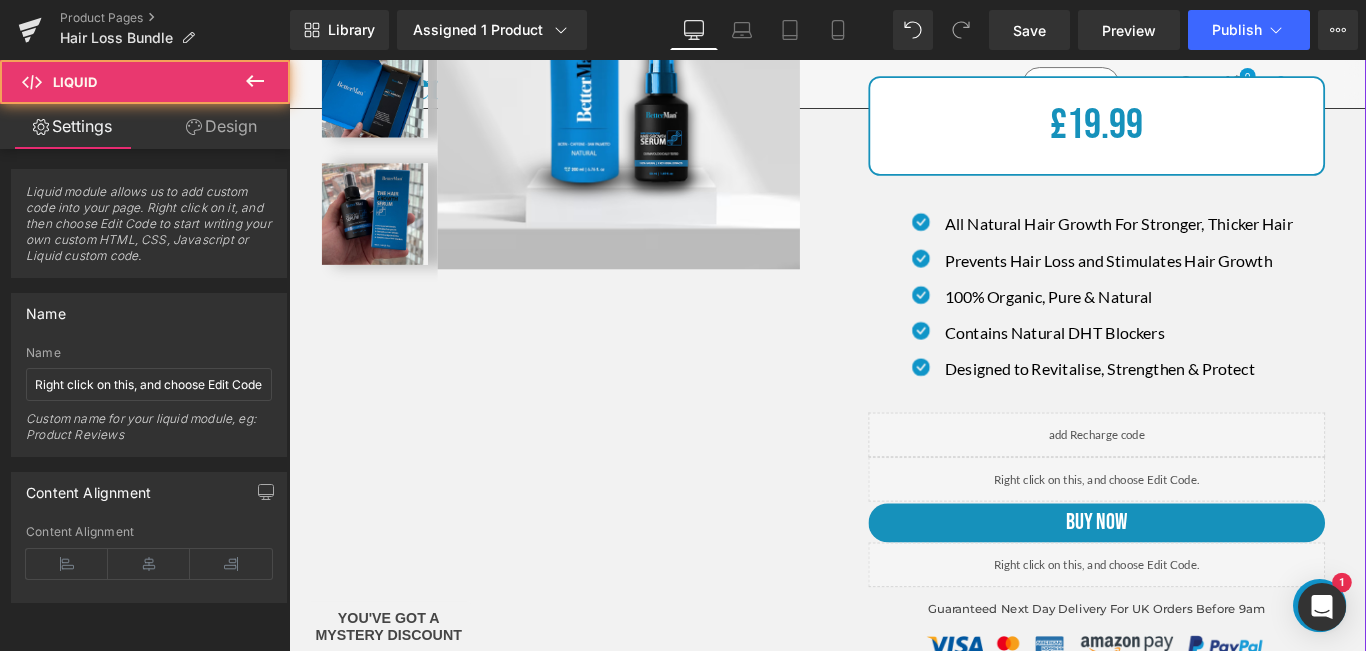 scroll, scrollTop: 300, scrollLeft: 0, axis: vertical 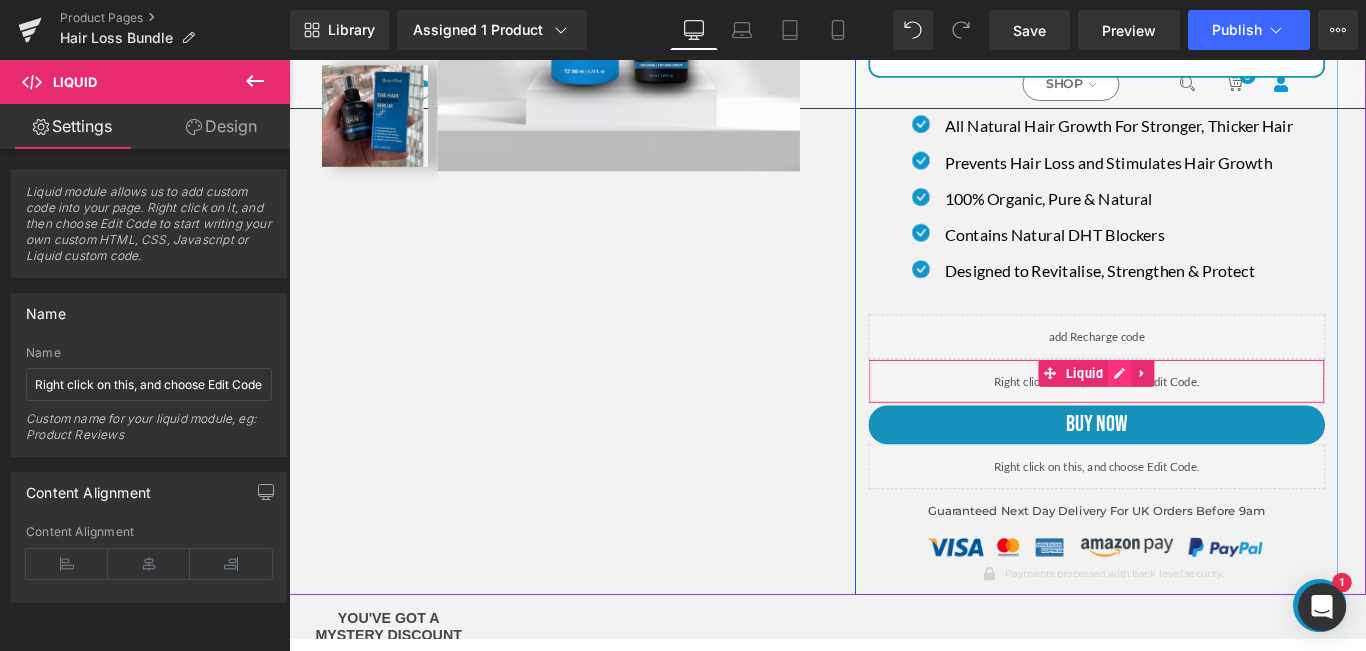 click at bounding box center (1222, 412) 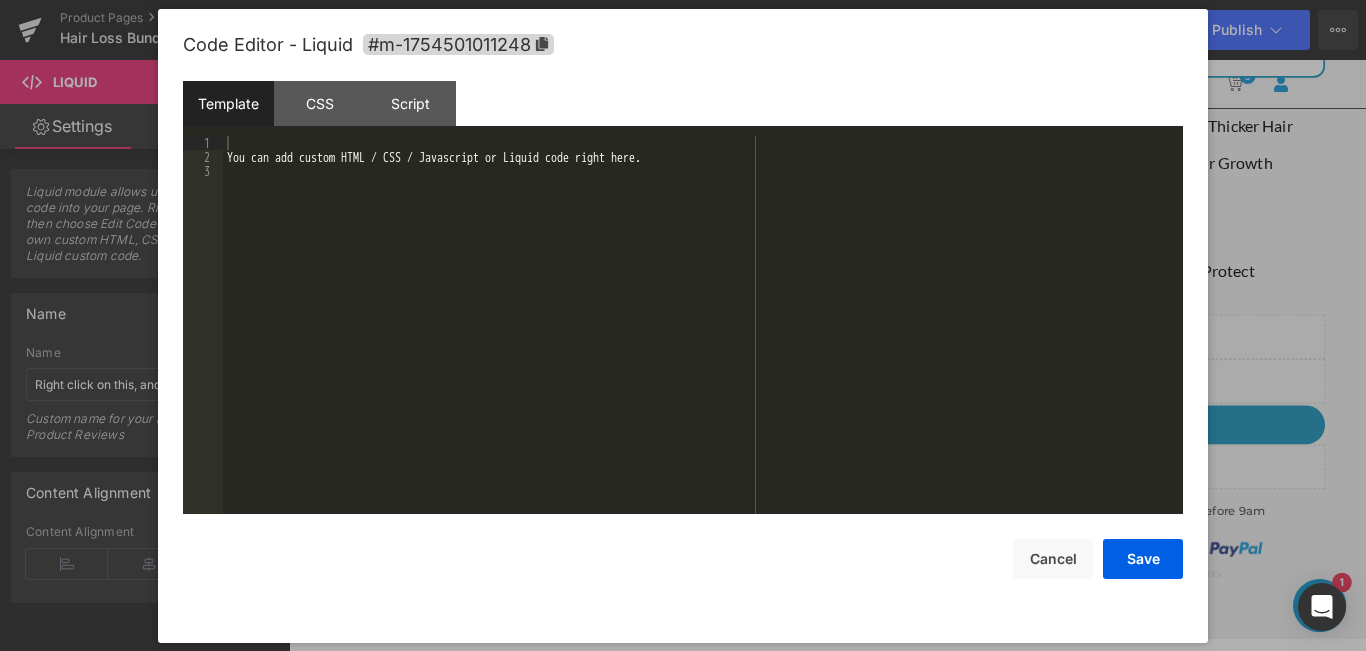 click on "You can add custom HTML / CSS / Javascript or Liquid code right here." at bounding box center [703, 339] 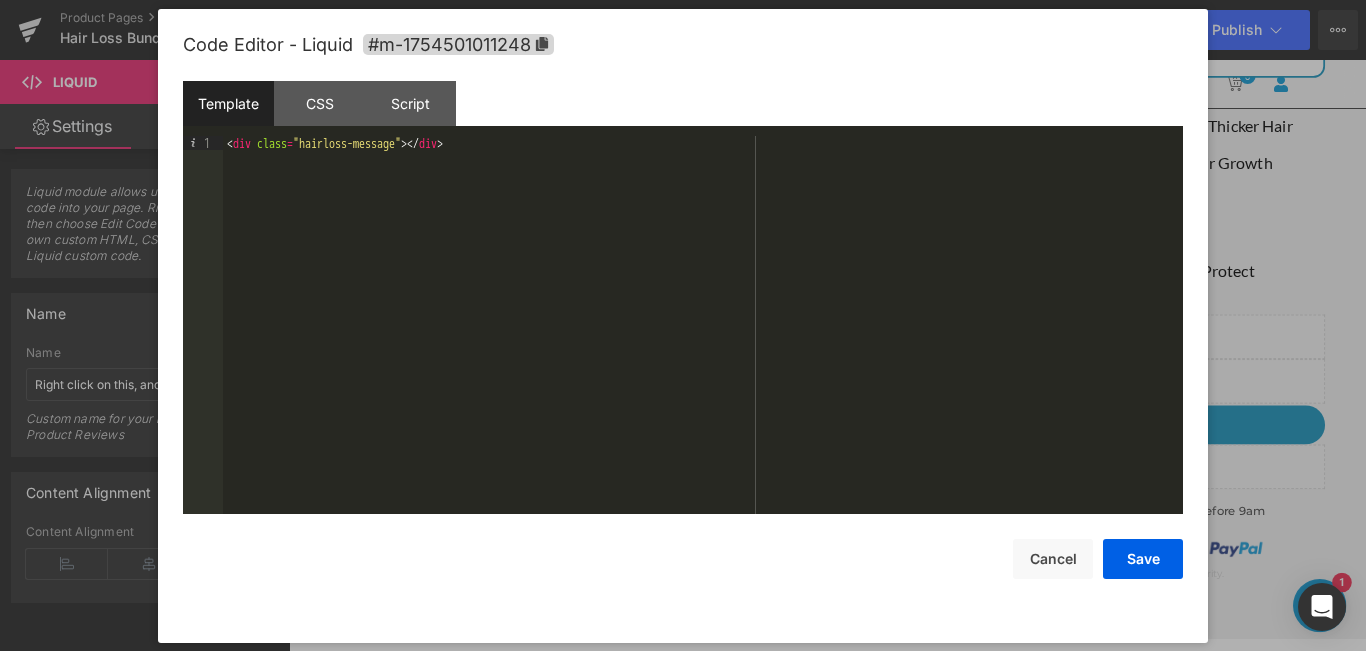 click on "< div   class = "hairloss-message" > </ div >" at bounding box center (703, 339) 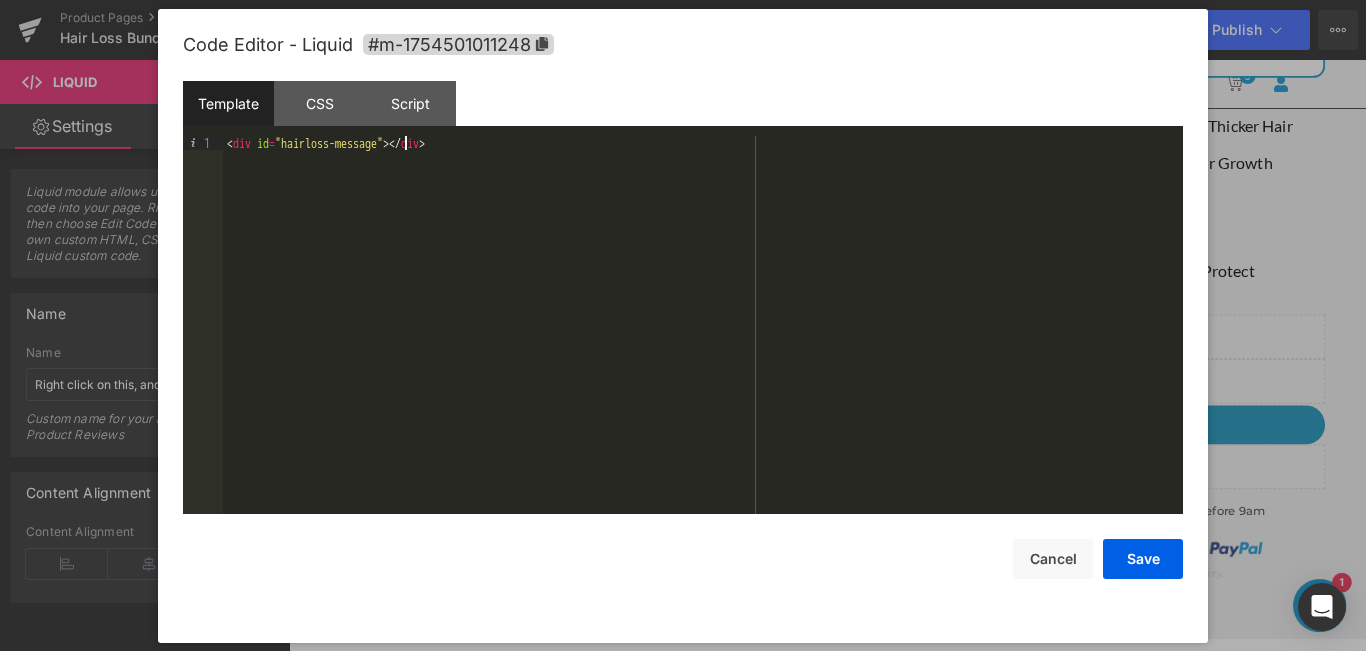 click on "< div   id = "hairloss-message" > </ div >" at bounding box center [703, 339] 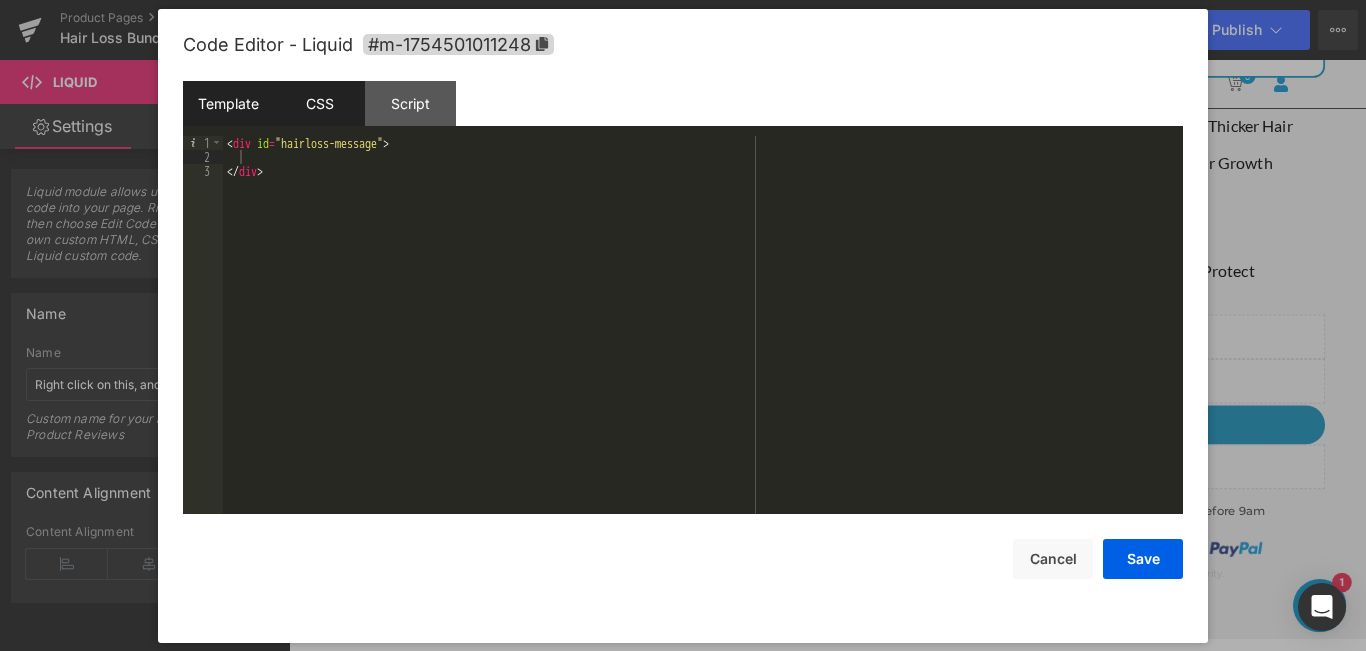 click on "CSS" at bounding box center (319, 103) 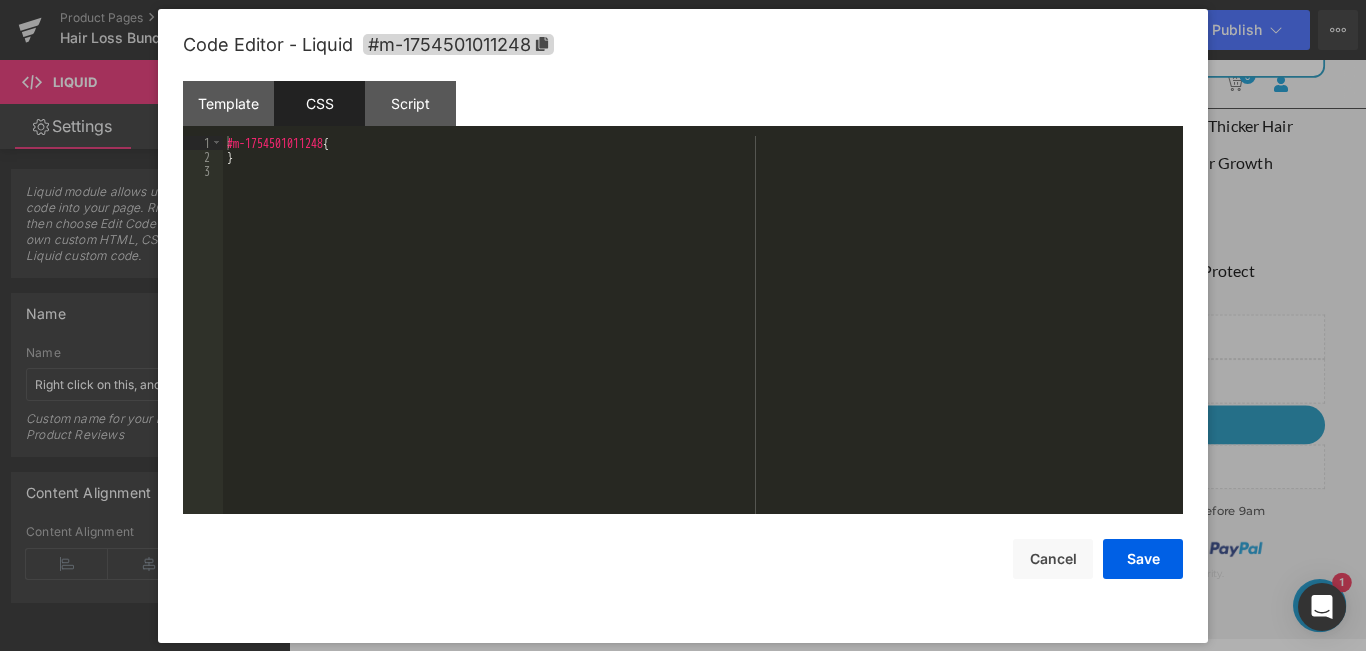 click on "#m-1754501011248 { }" at bounding box center (703, 339) 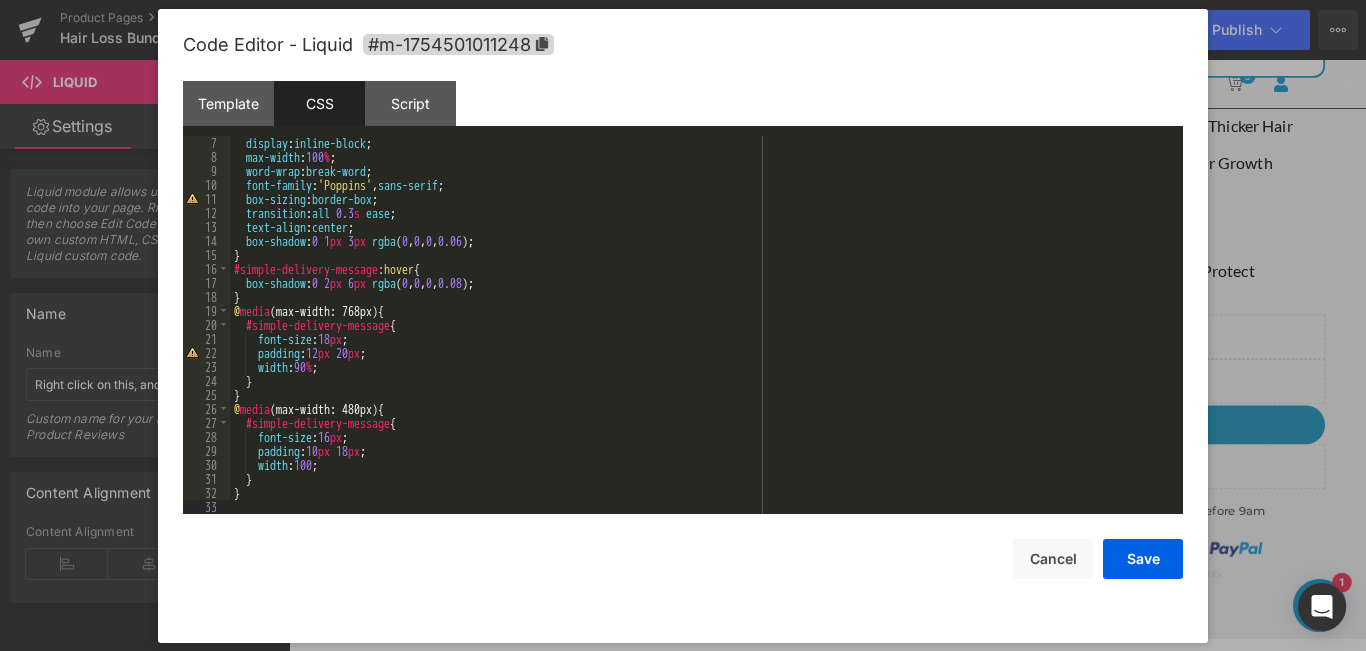 scroll, scrollTop: 0, scrollLeft: 0, axis: both 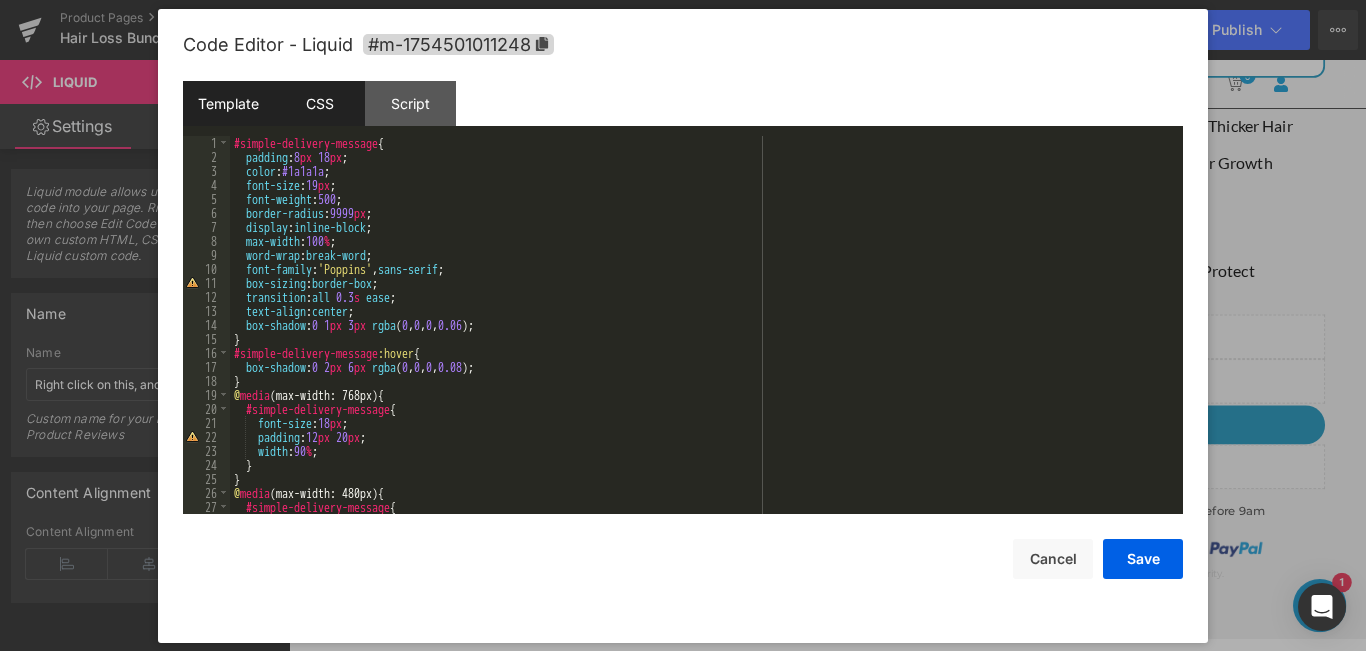 click on "Template" at bounding box center (228, 103) 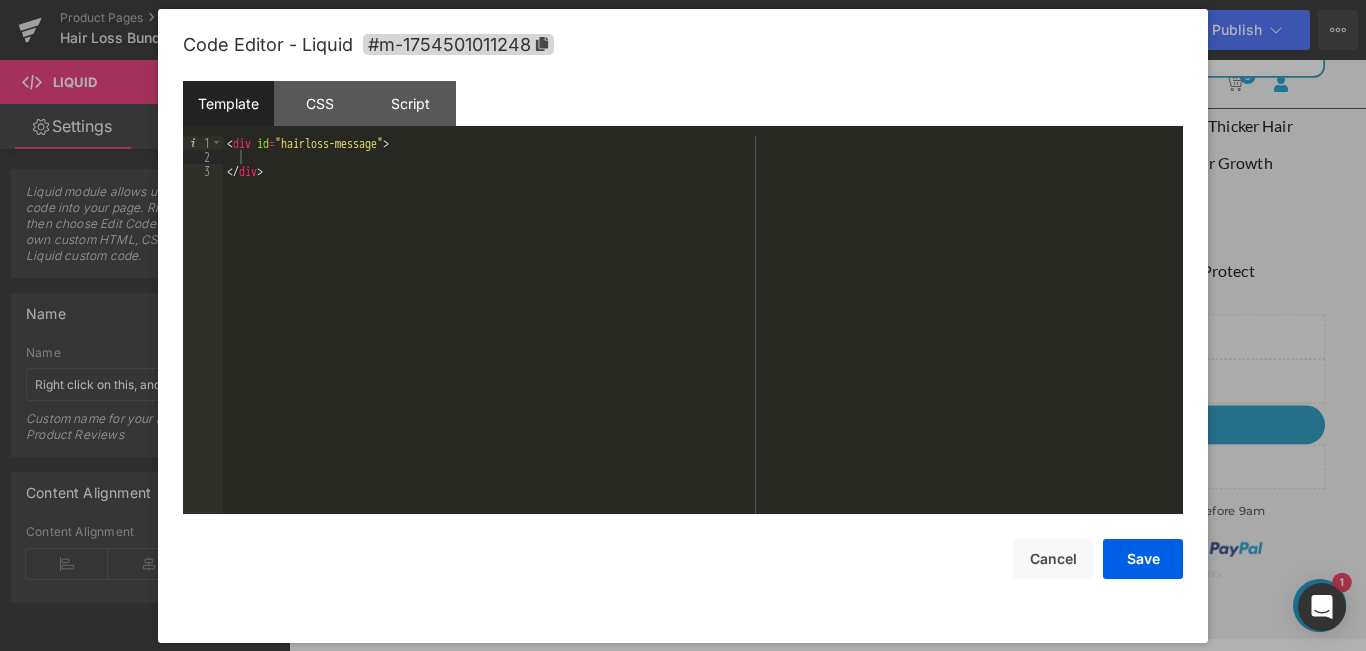 click on "< div   id = "hairloss-message" >    </ div >" at bounding box center (703, 339) 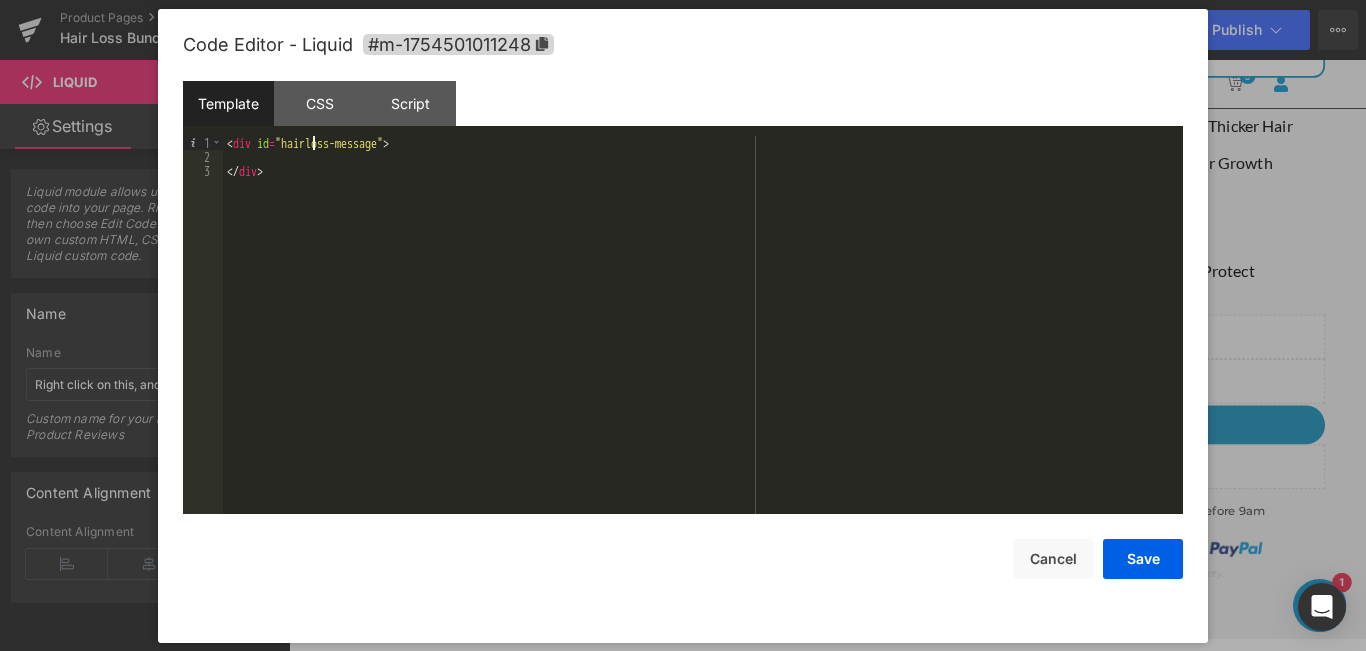 click on "< div   id = "hairloss-message" >    </ div >" at bounding box center (703, 339) 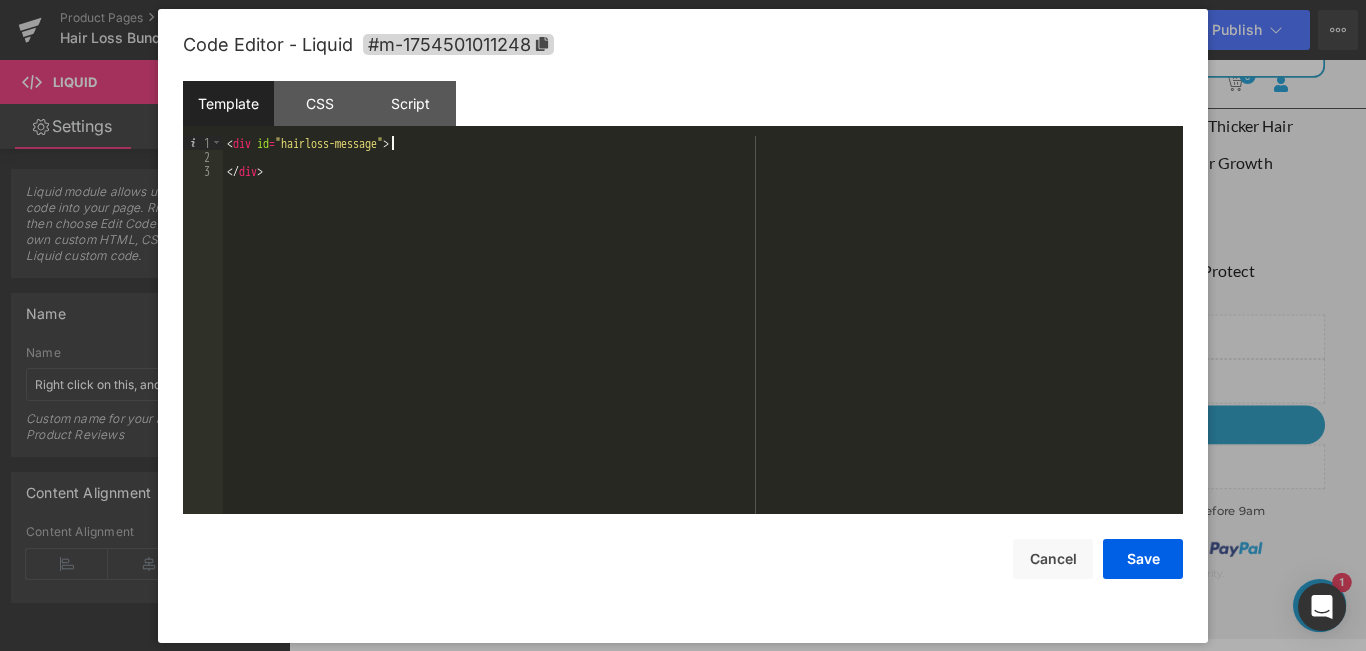 click on "< div   id = "hairloss-message" >    </ div >" at bounding box center [703, 339] 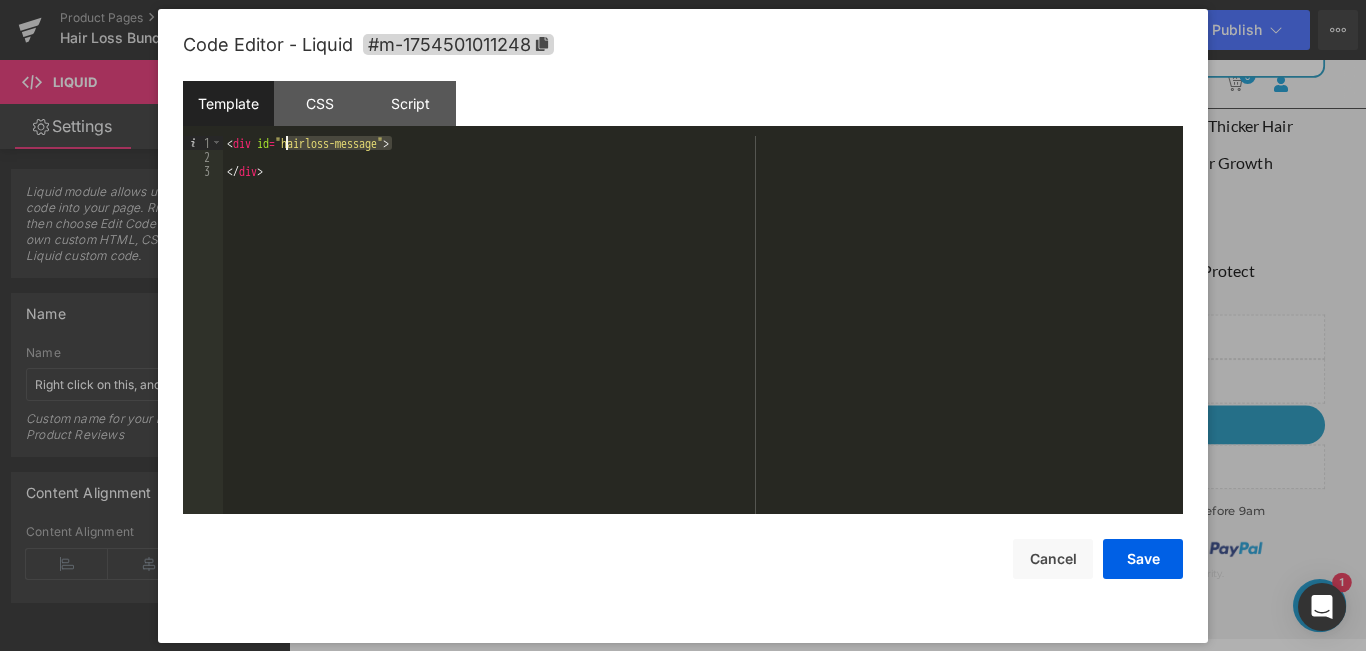 drag, startPoint x: 391, startPoint y: 143, endPoint x: 300, endPoint y: 141, distance: 91.02197 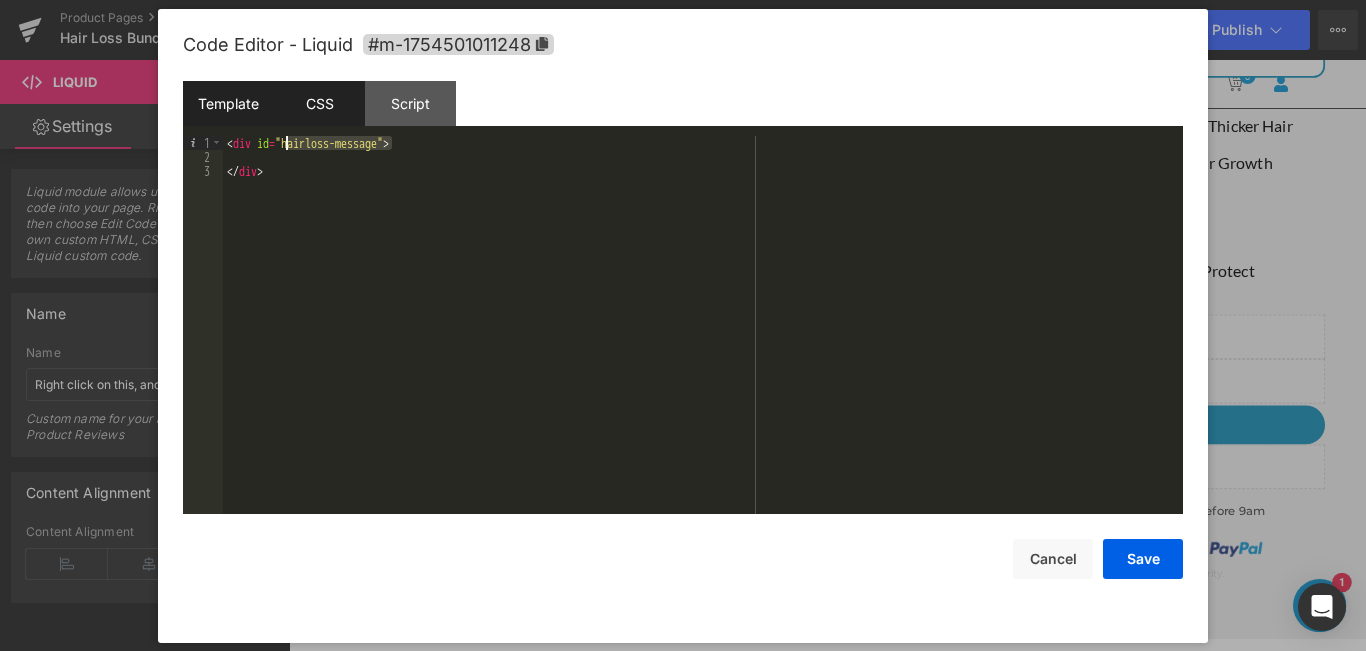 click on "CSS" at bounding box center (319, 103) 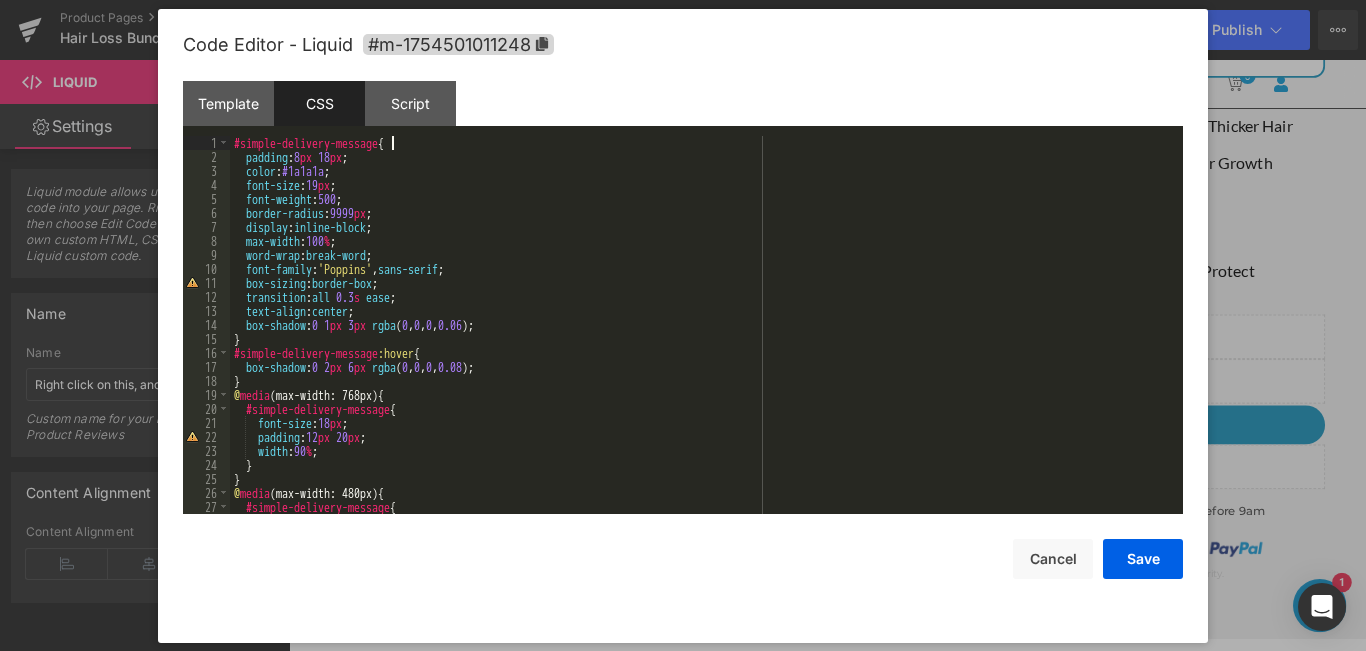 click on "#simple-delivery-message {    padding :  8 px   18 px ;    color :  #1a1a1a ;    font-size :  19 px ;    font-weight :  500 ;    border-radius :  9999 px ;    display :  inline-block ;    max-width :  100 % ;    word-wrap :  break-word ;    font-family :  ' Poppins ' ,  sans-serif ;    box-sizing :  border-box ;    transition :  all   0.3 s   ease ;    text-align :  center ;    box-shadow :  0   1 px   3 px   rgba ( 0 ,  0 ,  0 ,  0.06 ); } #simple-delivery-message :hover {    box-shadow :  0   2 px   6 px   rgba ( 0 ,  0 ,  0 ,  0.08 ); } @ media  (max-width: 768px) {    #simple-delivery-message {       font-size :  18 px ;       padding :  12 px   20 px ;       width :  90 % ;    } } @ media  (max-width: 480px) {    #simple-delivery-message {       font-size :  16 px ;" at bounding box center [702, 339] 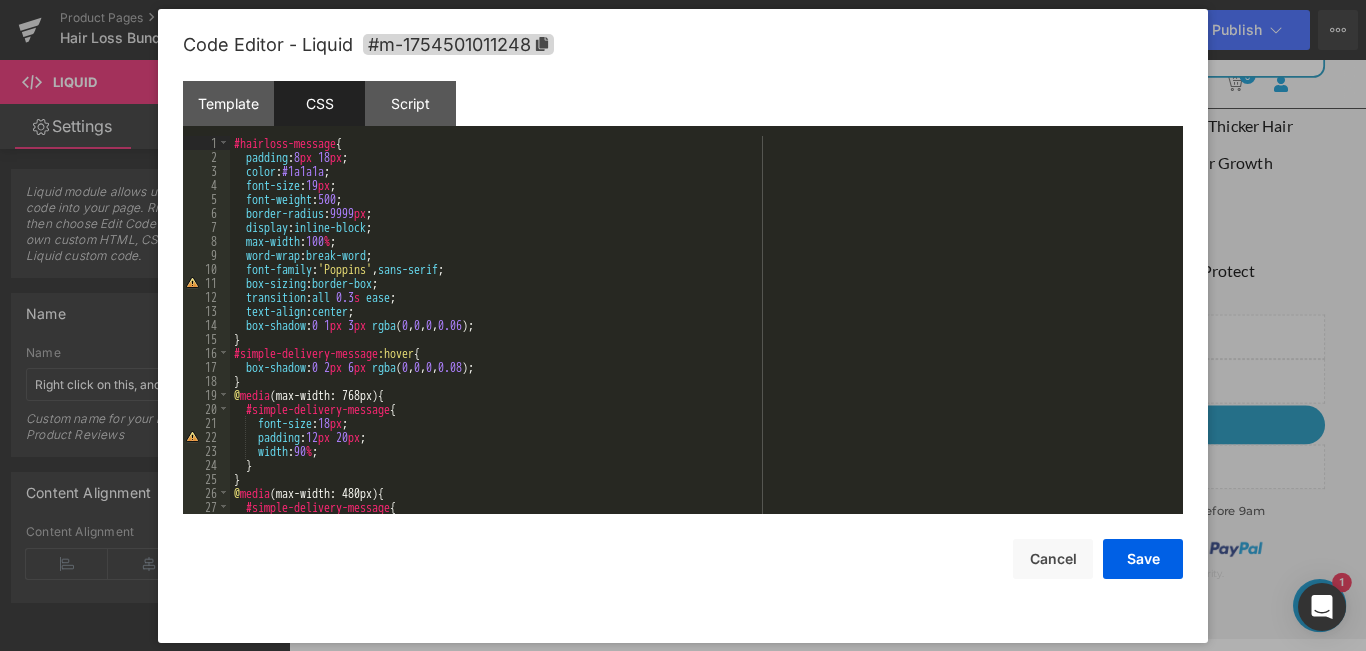 click on "#hairloss-message {    padding :  8 px   18 px ;    color :  #1a1a1a ;    font-size :  19 px ;    font-weight :  500 ;    border-radius :  9999 px ;    display :  inline-block ;    max-width :  100 % ;    word-wrap :  break-word ;    font-family :  ' Poppins ' ,  sans-serif ;    box-sizing :  border-box ;    transition :  all   0.3 s   ease ;    text-align :  center ;    box-shadow :  0   1 px   3 px   rgba ( 0 ,  0 ,  0 ,  0.06 ); } #simple-delivery-message :hover {    box-shadow :  0   2 px   6 px   rgba ( 0 ,  0 ,  0 ,  0.08 ); } @ media  (max-width: 768px) {    #simple-delivery-message {       font-size :  18 px ;       padding :  12 px   20 px ;       width :  90 % ;    } } @ media  (max-width: 480px) {    #simple-delivery-message {       font-size :  16 px ;" at bounding box center (702, 339) 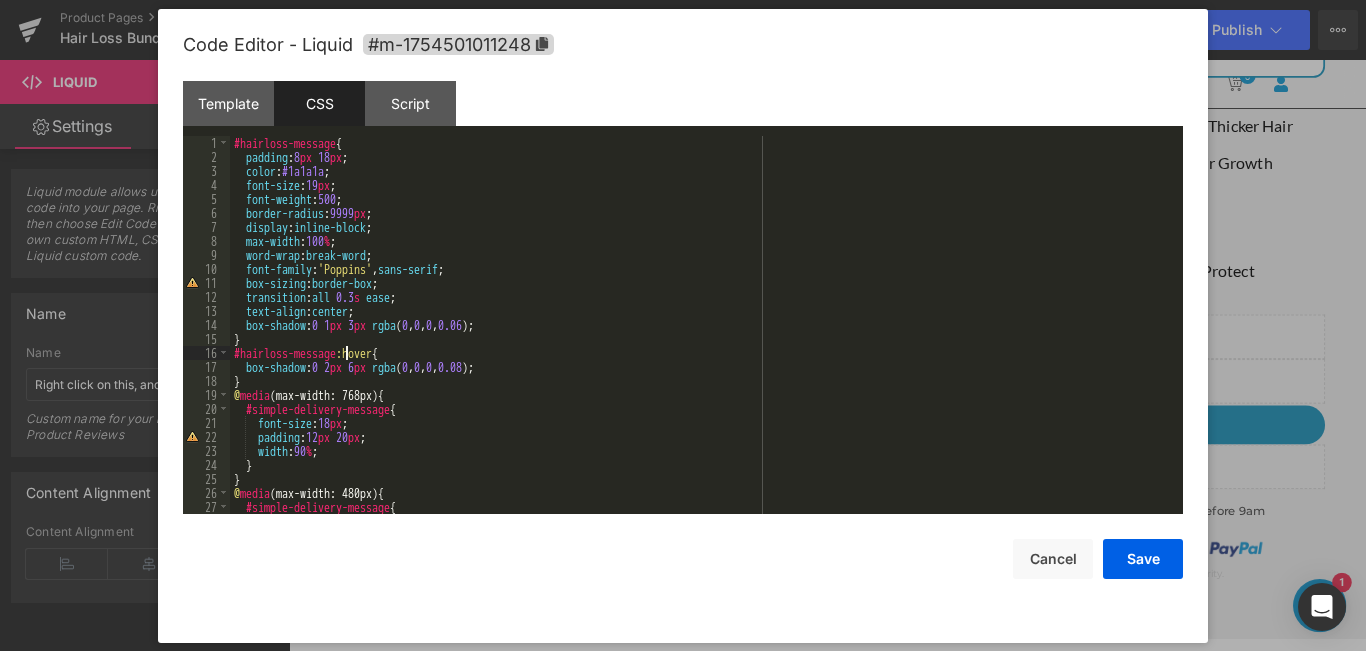 click on "#hairloss-message {    padding :  8 px   18 px ;    color :  #1a1a1a ;    font-size :  19 px ;    font-weight :  500 ;    border-radius :  9999 px ;    display :  inline-block ;    max-width :  100 % ;    word-wrap :  break-word ;    font-family :  ' Poppins ' ,  sans-serif ;    box-sizing :  border-box ;    transition :  all   0.3 s   ease ;    text-align :  center ;    box-shadow :  0   1 px   3 px   rgba ( 0 ,  0 ,  0 ,  0.06 ); } #hairloss-message :hover {    box-shadow :  0   2 px   6 px   rgba ( 0 ,  0 ,  0 ,  0.08 ); } @ media  (max-width: 768px) {    #simple-delivery-message {       font-size :  18 px ;       padding :  12 px   20 px ;       width :  90 % ;    } } @ media  (max-width: 480px) {    #simple-delivery-message {       font-size :  16 px ;" at bounding box center [702, 339] 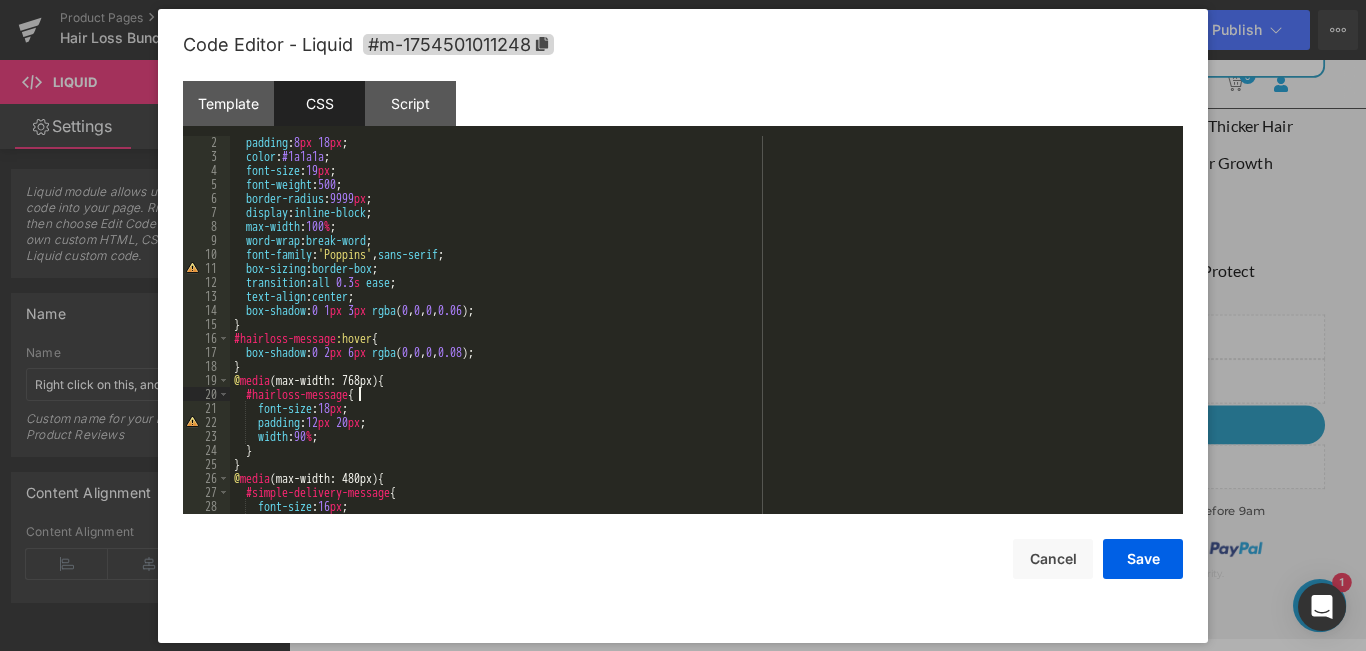 scroll, scrollTop: 45, scrollLeft: 0, axis: vertical 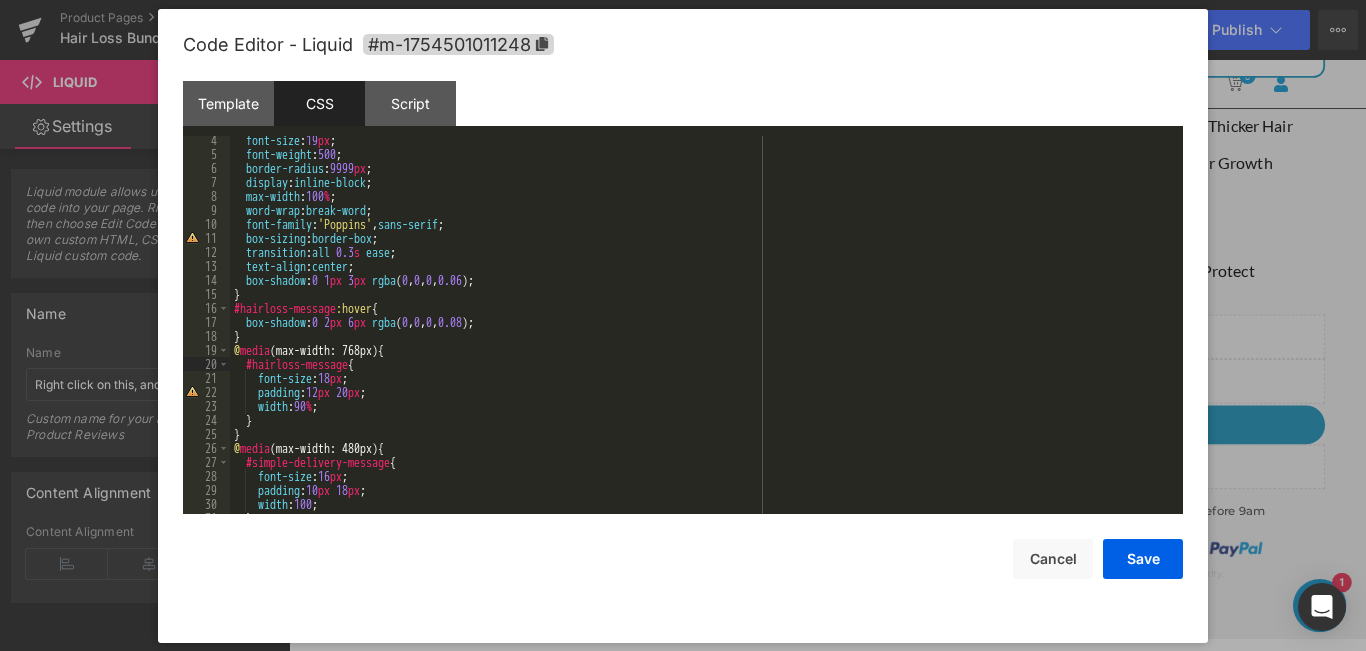 click on "font-size :  19 px ;    font-weight :  500 ;    border-radius :  9999 px ;    display :  inline-block ;    max-width :  100 % ;    word-wrap :  break-word ;    font-family :  ' Poppins ' ,  sans-serif ;    box-sizing :  border-box ;    transition :  all   0.3 s   ease ;    text-align :  center ;    box-shadow :  0   1 px   3 px   rgba ( 0 ,  0 ,  0 ,  0.06 ); } #hairloss-message :hover {    box-shadow :  0   2 px   6 px   rgba ( 0 ,  0 ,  0 ,  0.08 ); } @ media  (max-width: 768px) {    #hairloss-message {       font-size :  18 px ;       padding :  12 px   20 px ;       width :  90 % ;    } } @ media  (max-width: 480px) {    #simple-delivery-message {       font-size :  16 px ;       padding :  10 px   18 px ;       width :  100 ;    }" at bounding box center [702, 336] 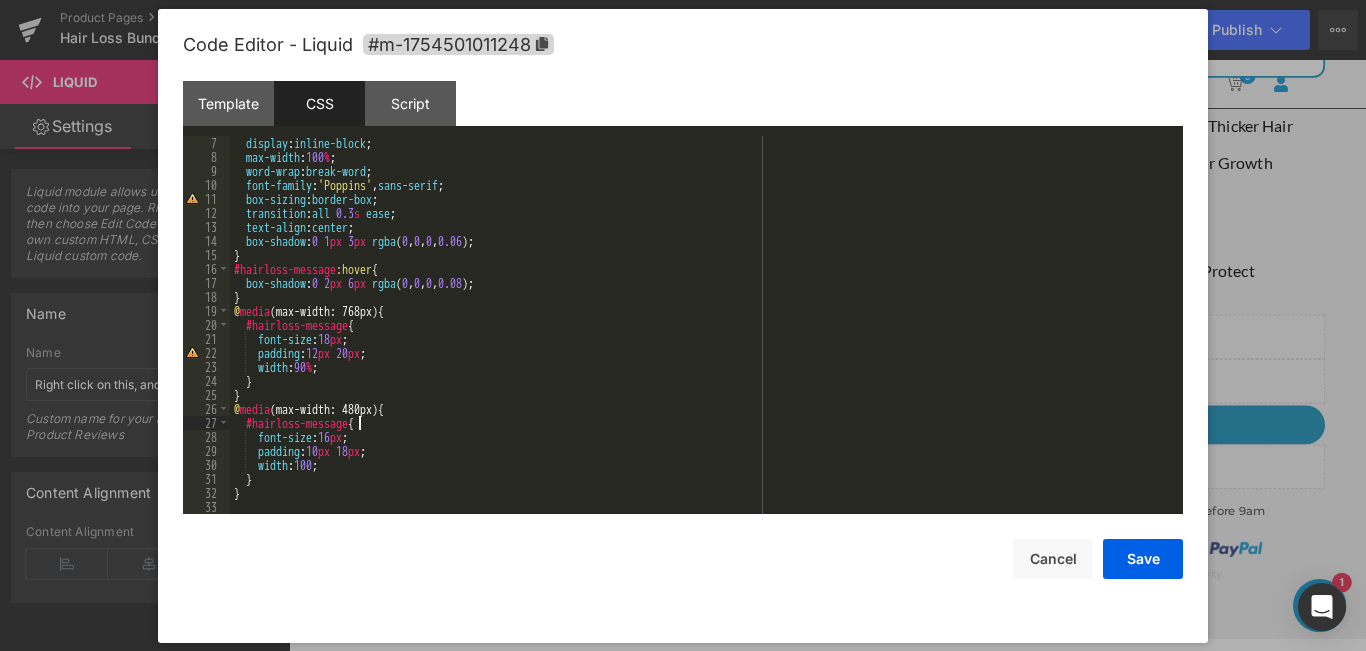 scroll, scrollTop: 84, scrollLeft: 0, axis: vertical 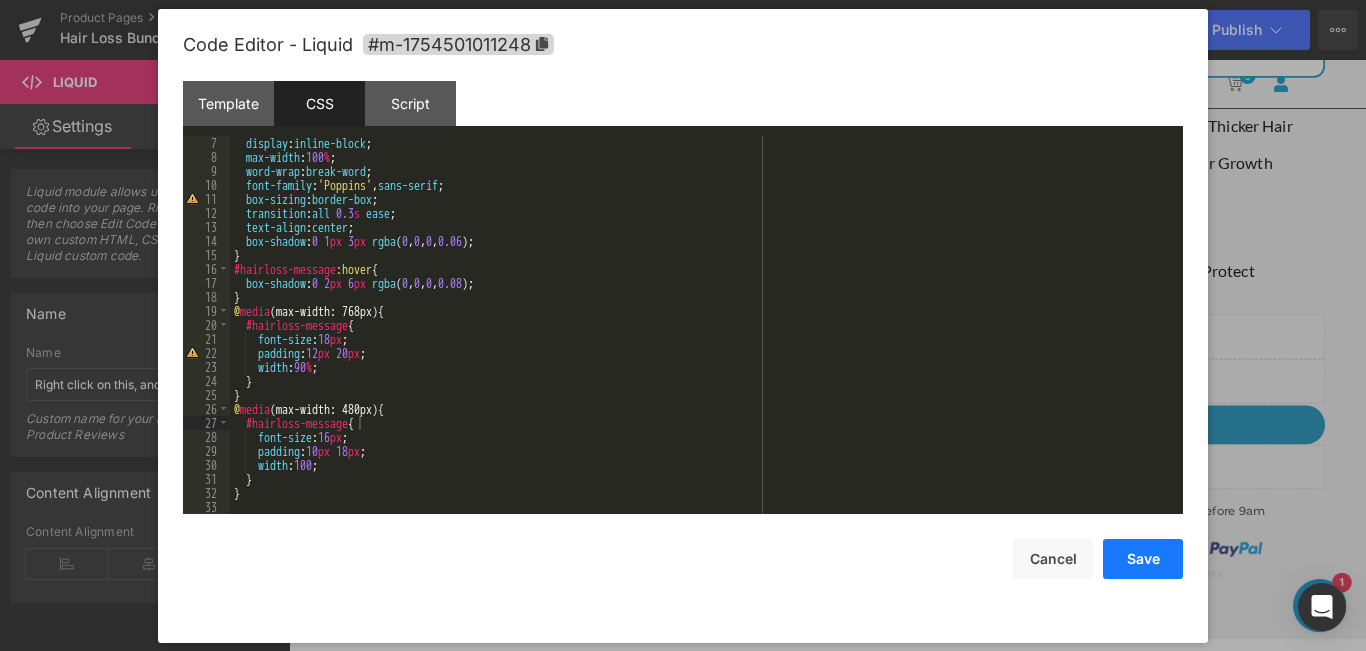click on "Save" at bounding box center (1143, 559) 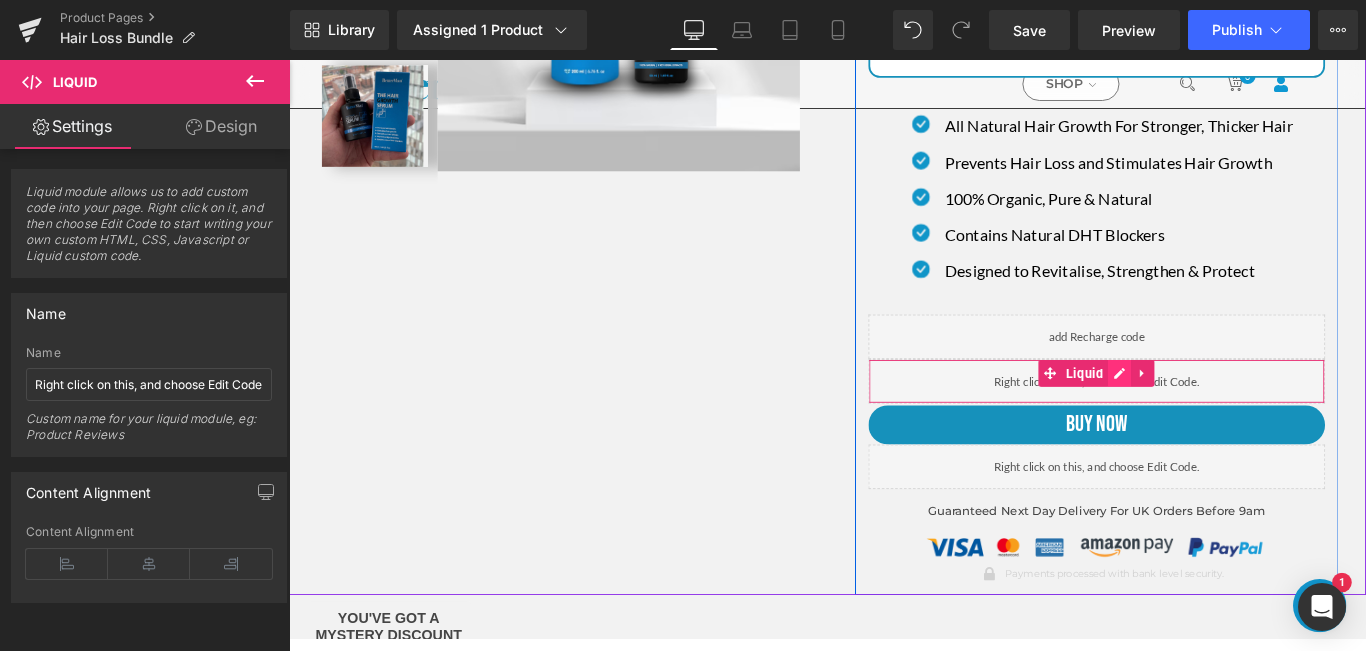 click at bounding box center (1222, 412) 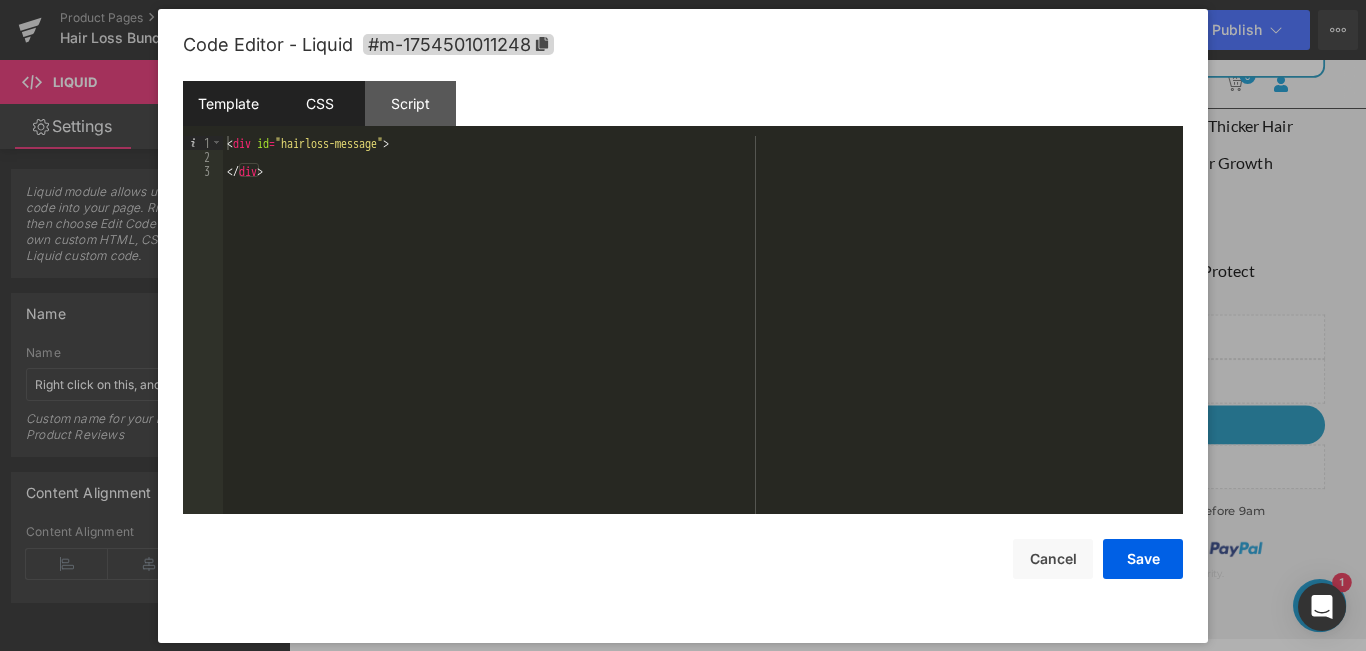 click on "CSS" at bounding box center [319, 103] 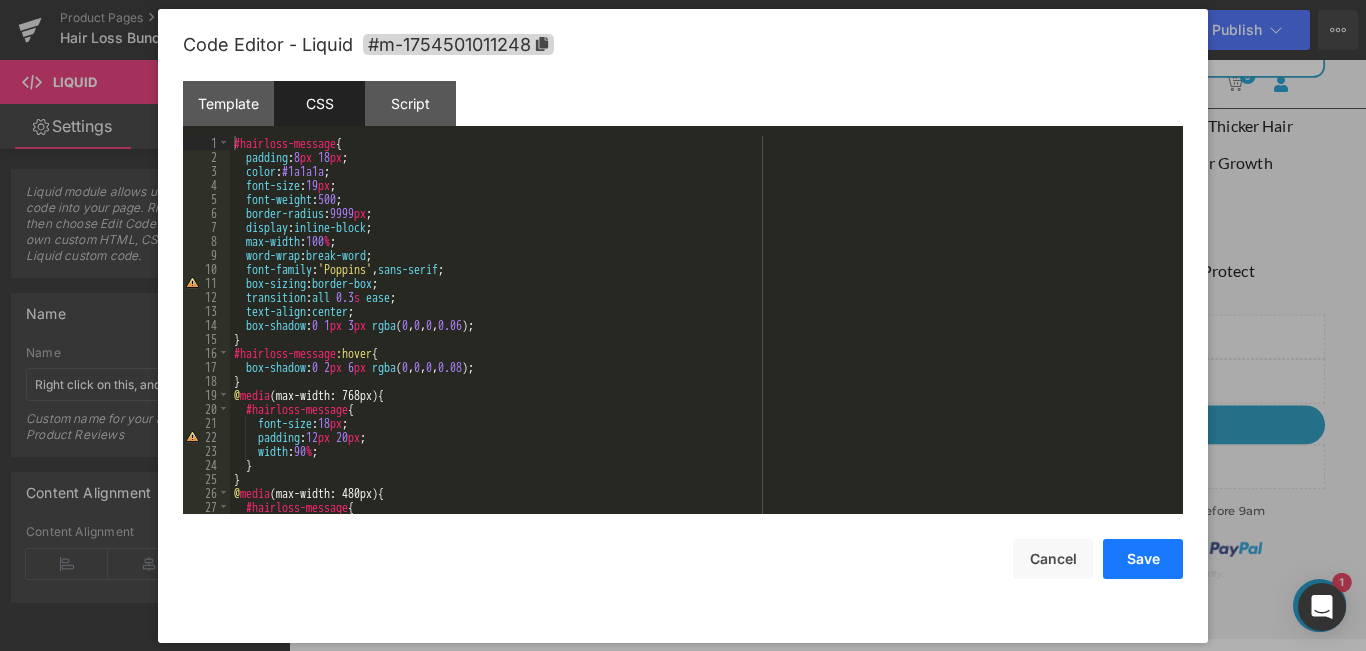 click on "Save" at bounding box center (1143, 559) 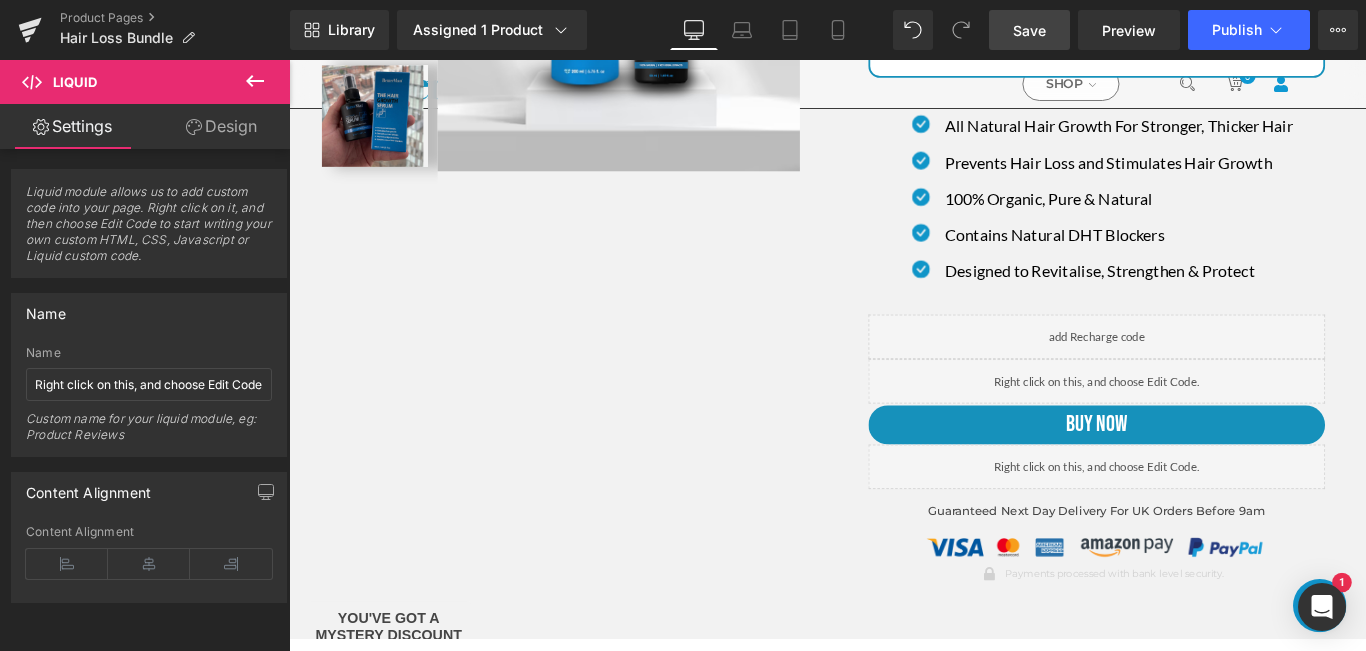 click on "Save" at bounding box center [1029, 30] 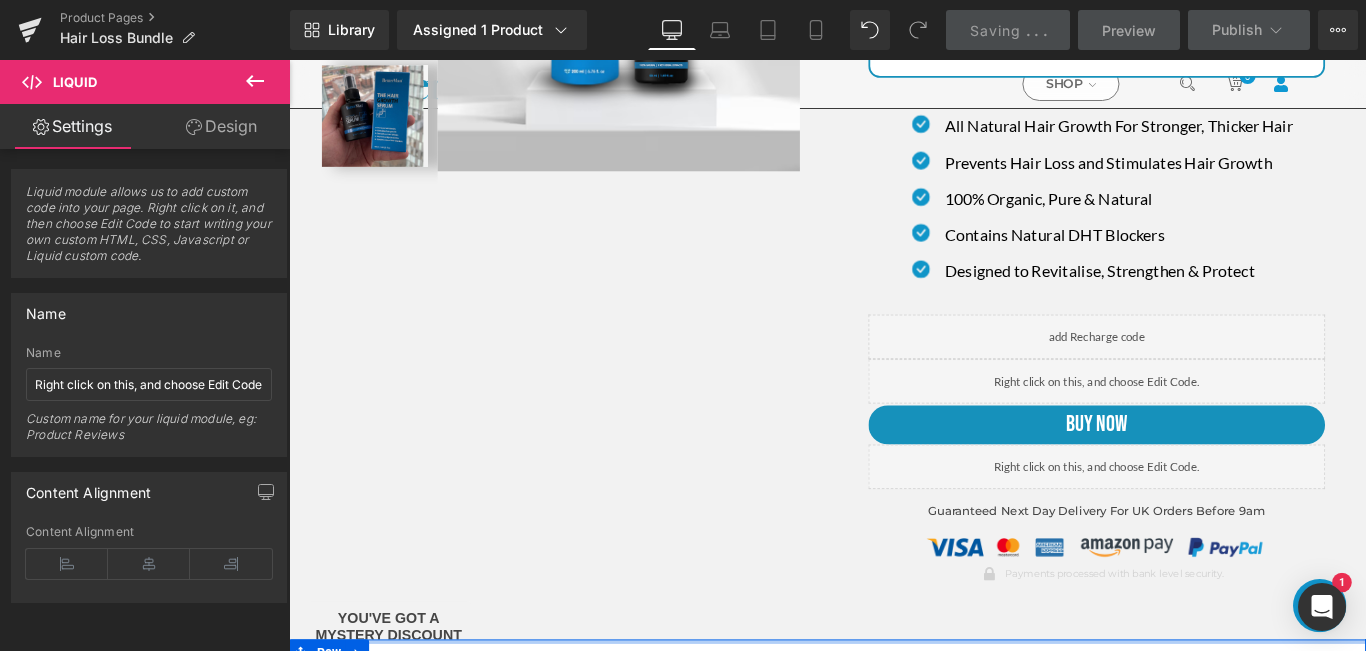 click at bounding box center (894, 713) 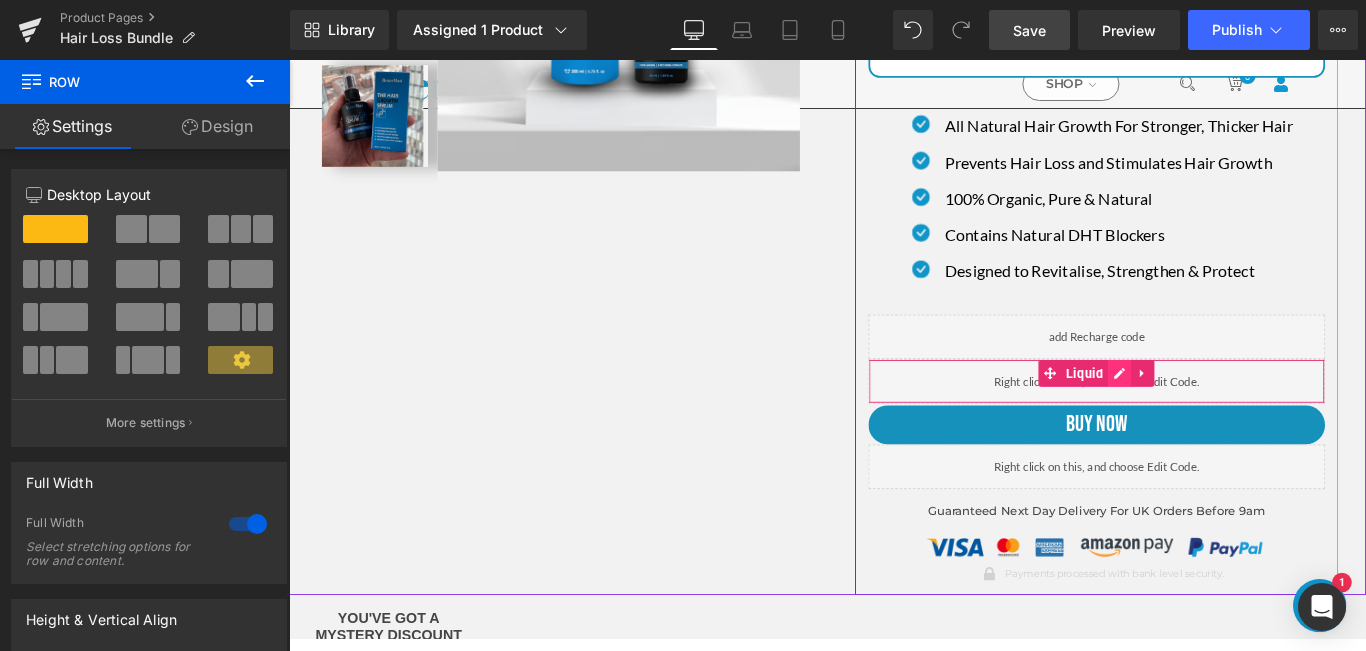 click 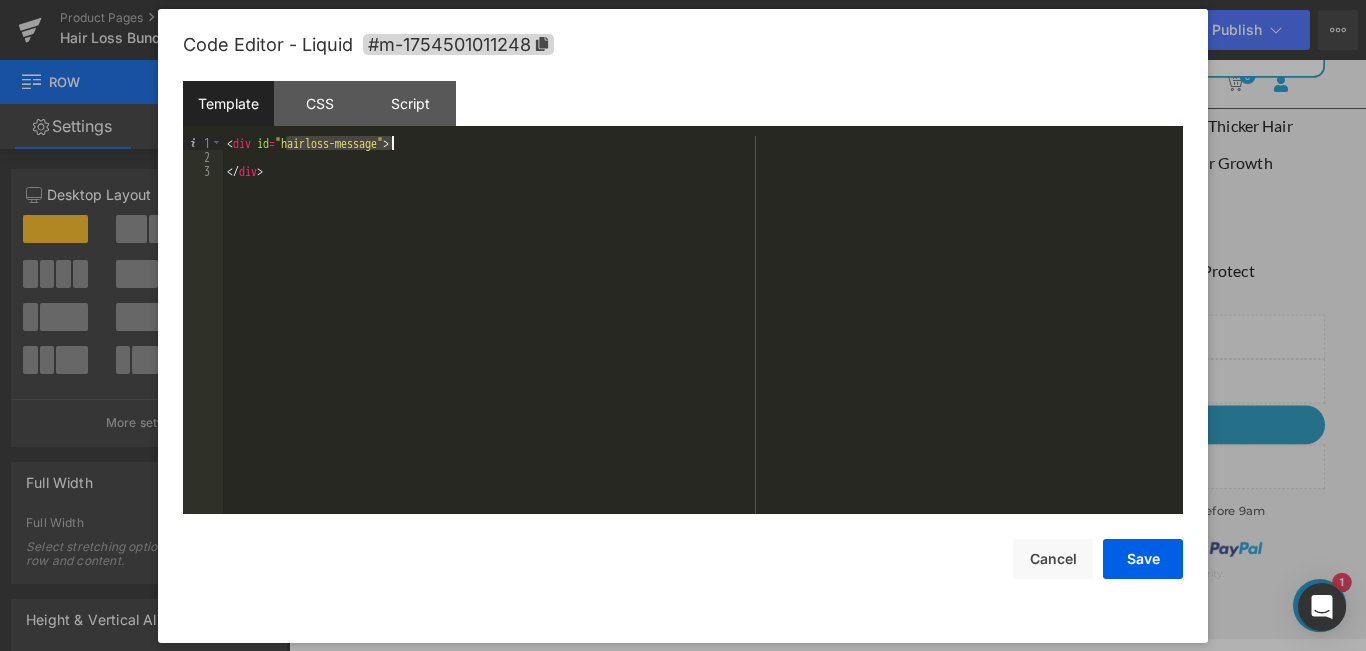 drag, startPoint x: 289, startPoint y: 143, endPoint x: 389, endPoint y: 136, distance: 100.2447 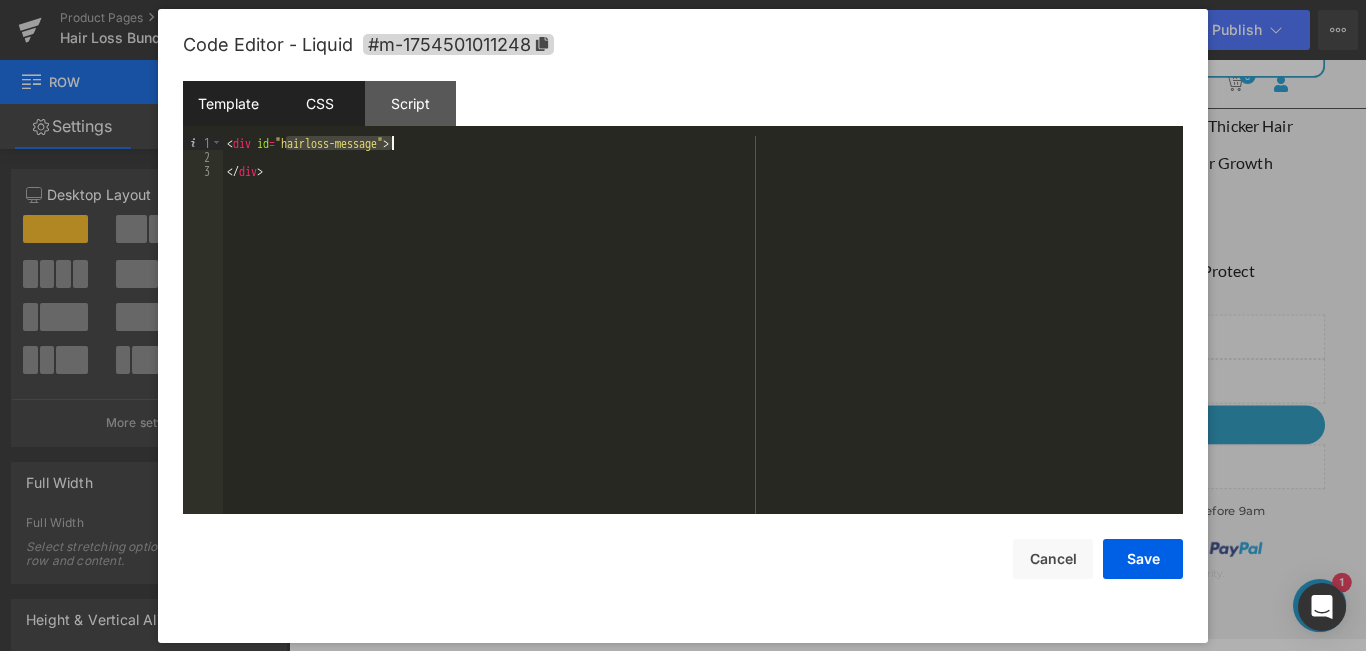 click on "CSS" at bounding box center [319, 103] 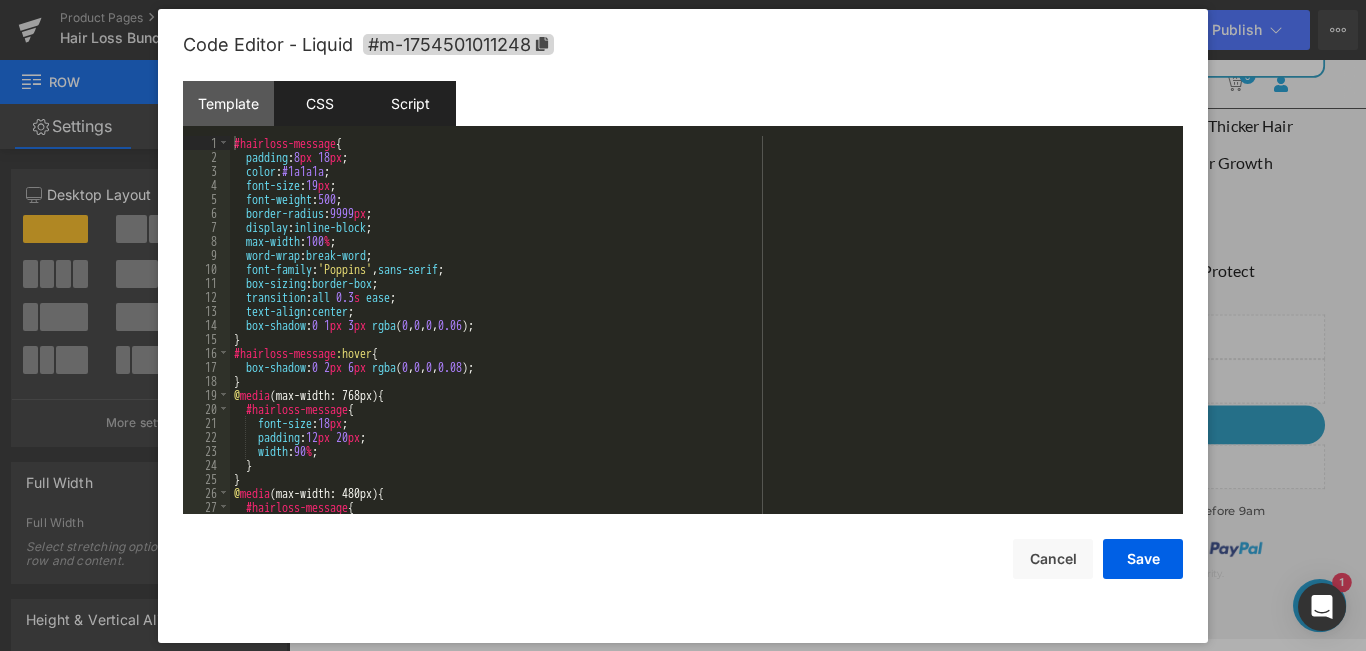 click on "Script" at bounding box center (410, 103) 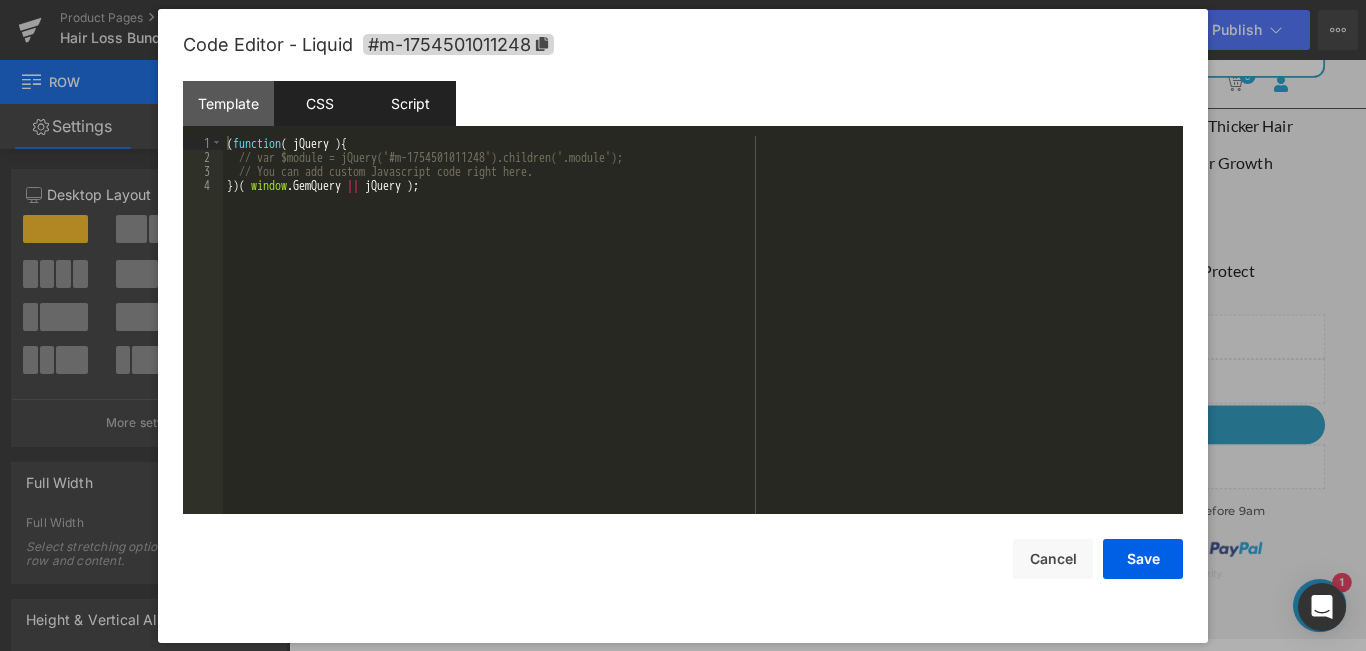 click on "CSS" at bounding box center (319, 103) 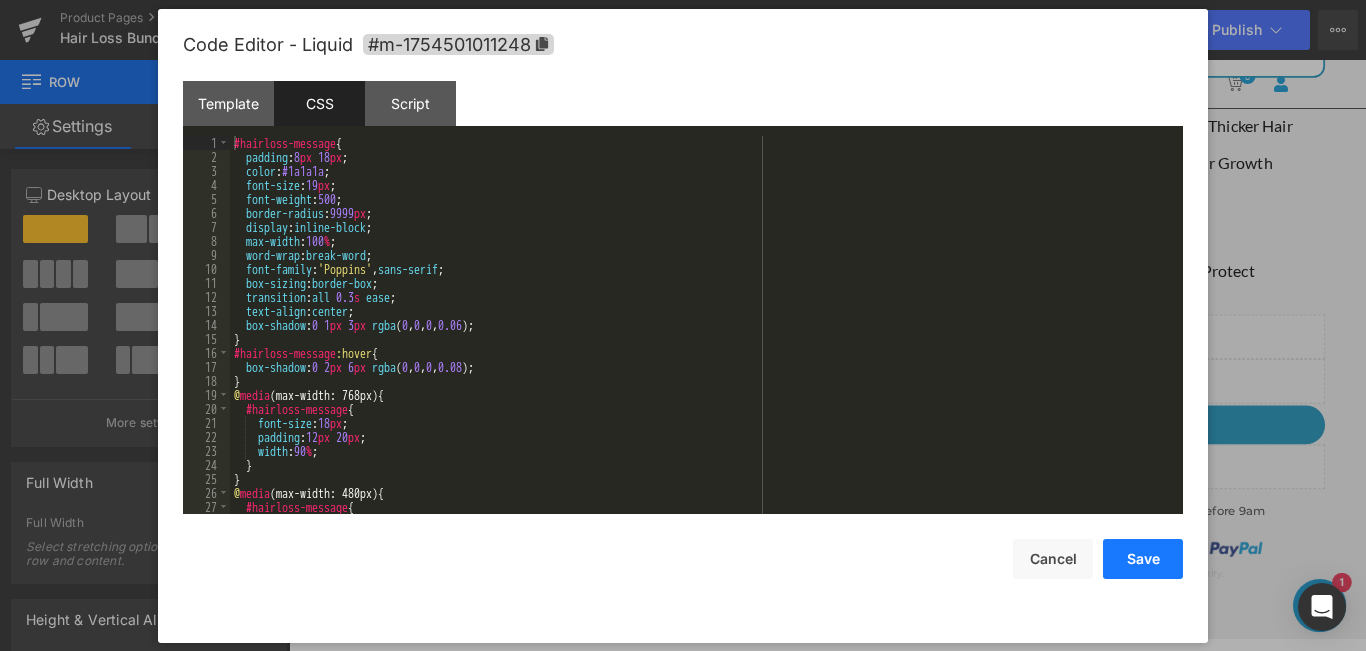 click on "Save" at bounding box center [1143, 559] 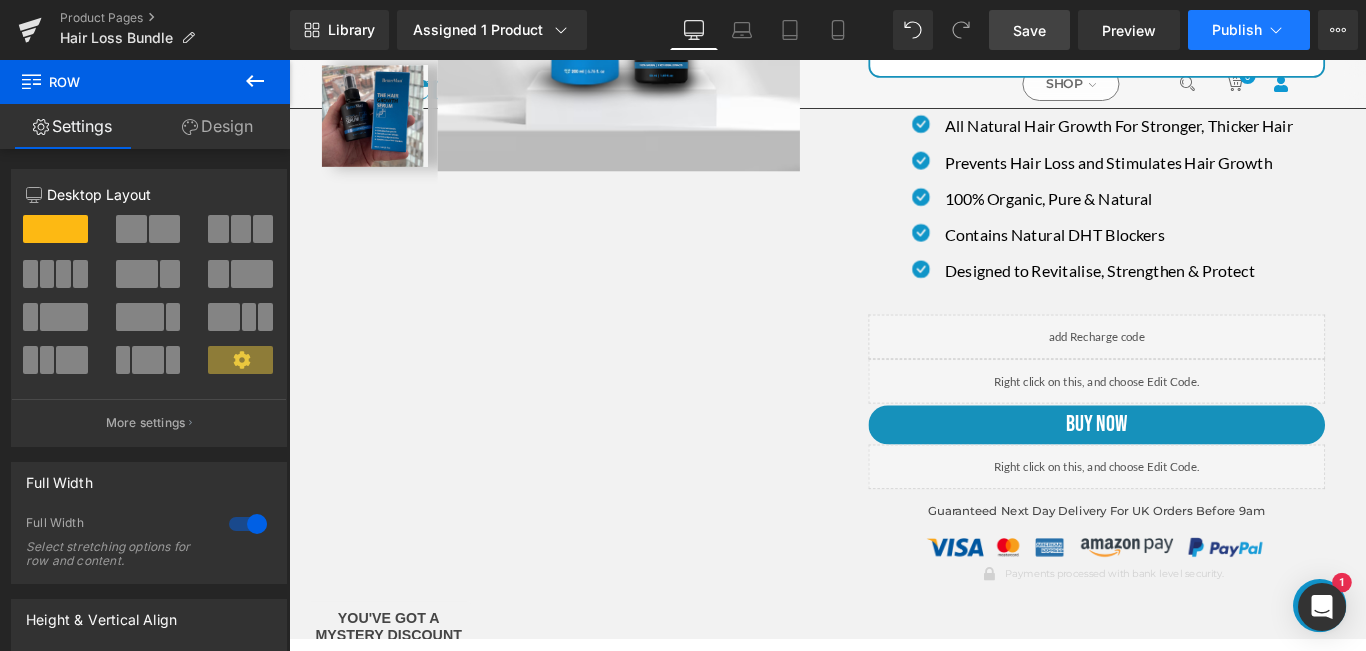 click on "Publish" at bounding box center (1249, 30) 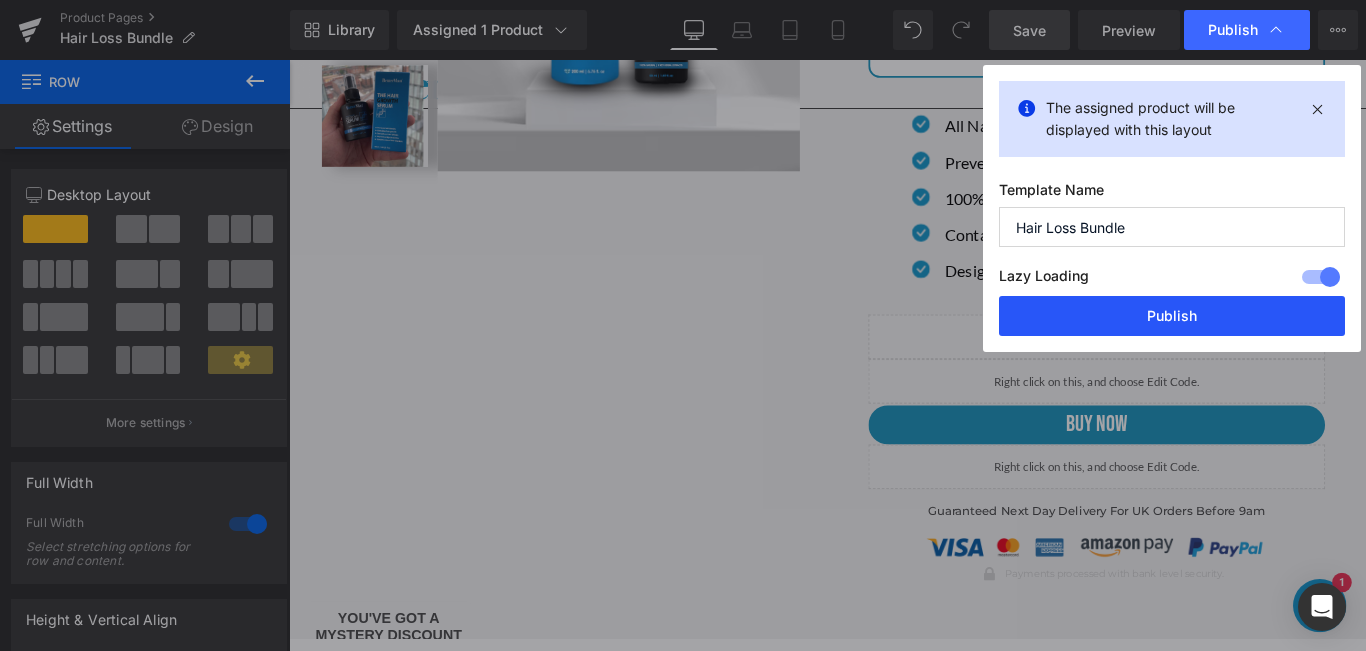 drag, startPoint x: 1160, startPoint y: 328, endPoint x: 977, endPoint y: 302, distance: 184.83777 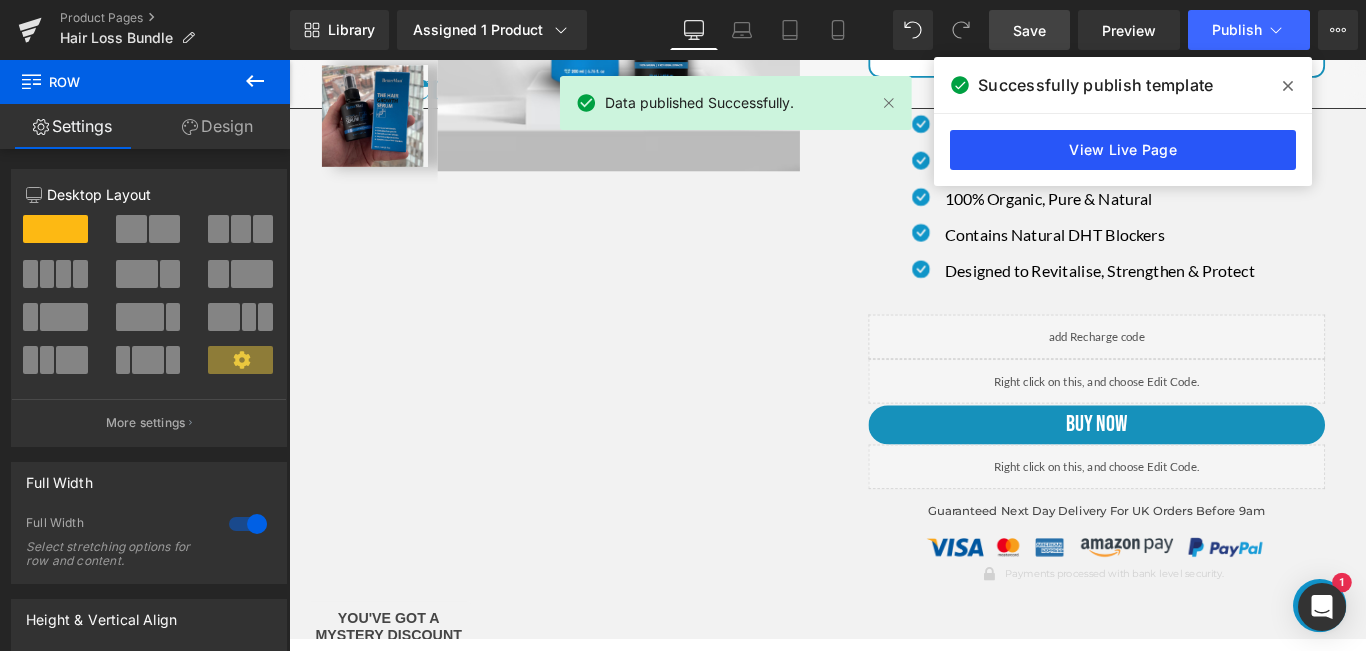click on "View Live Page" at bounding box center [1123, 150] 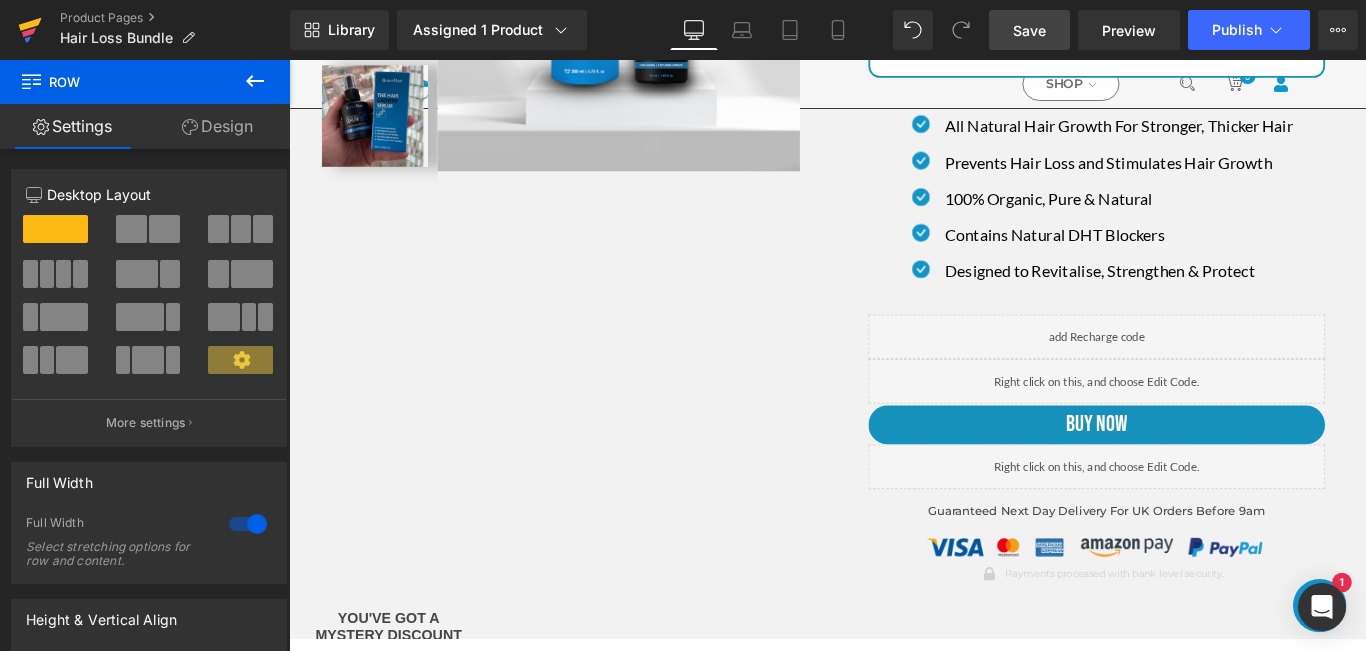 click 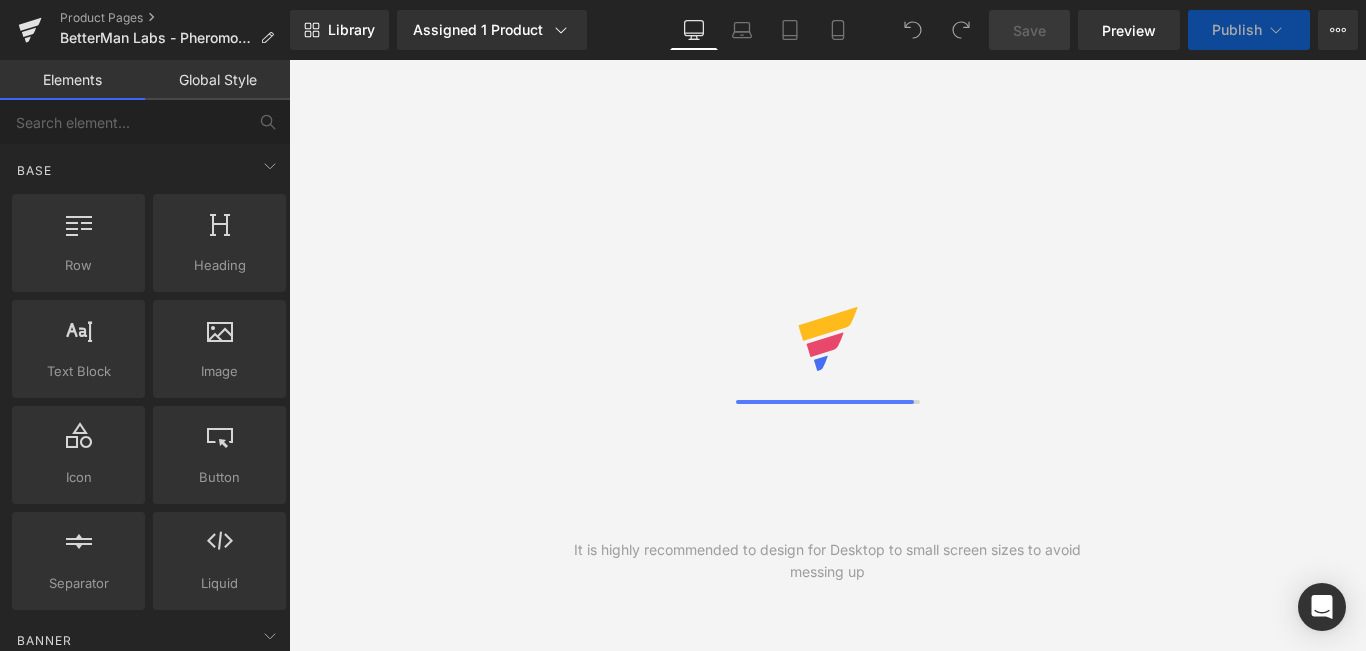 scroll, scrollTop: 0, scrollLeft: 0, axis: both 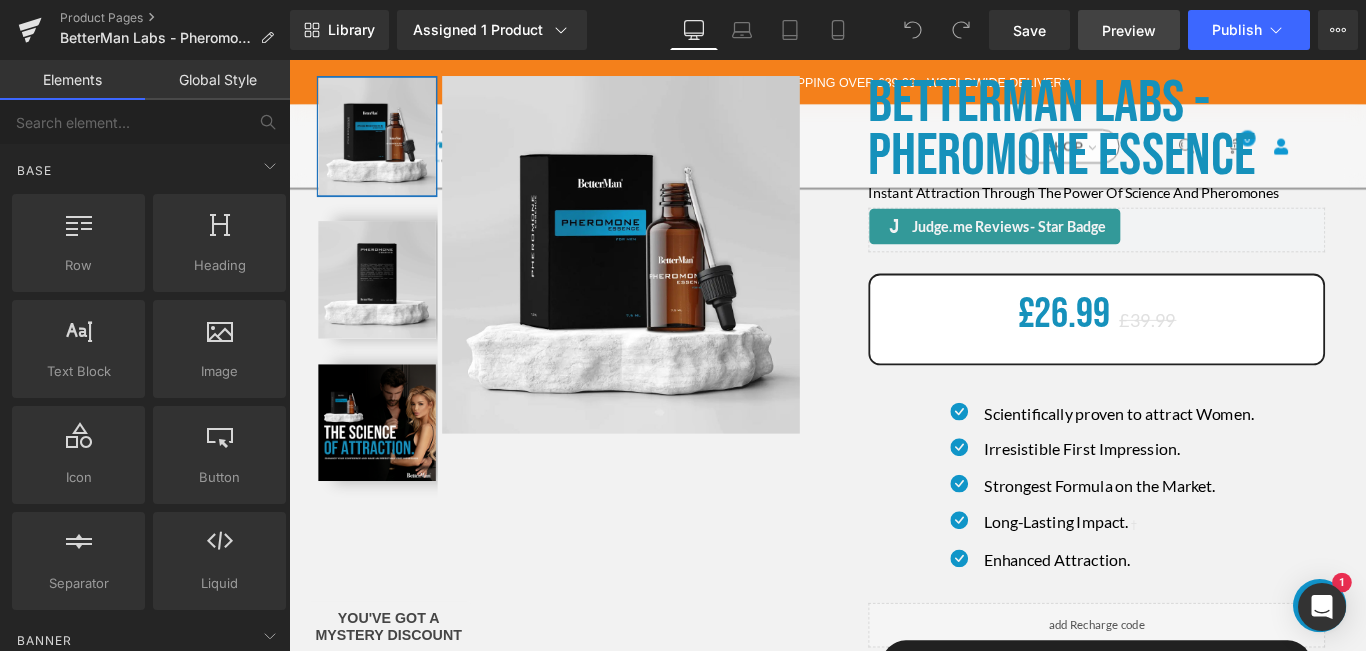 click on "Preview" at bounding box center (1129, 30) 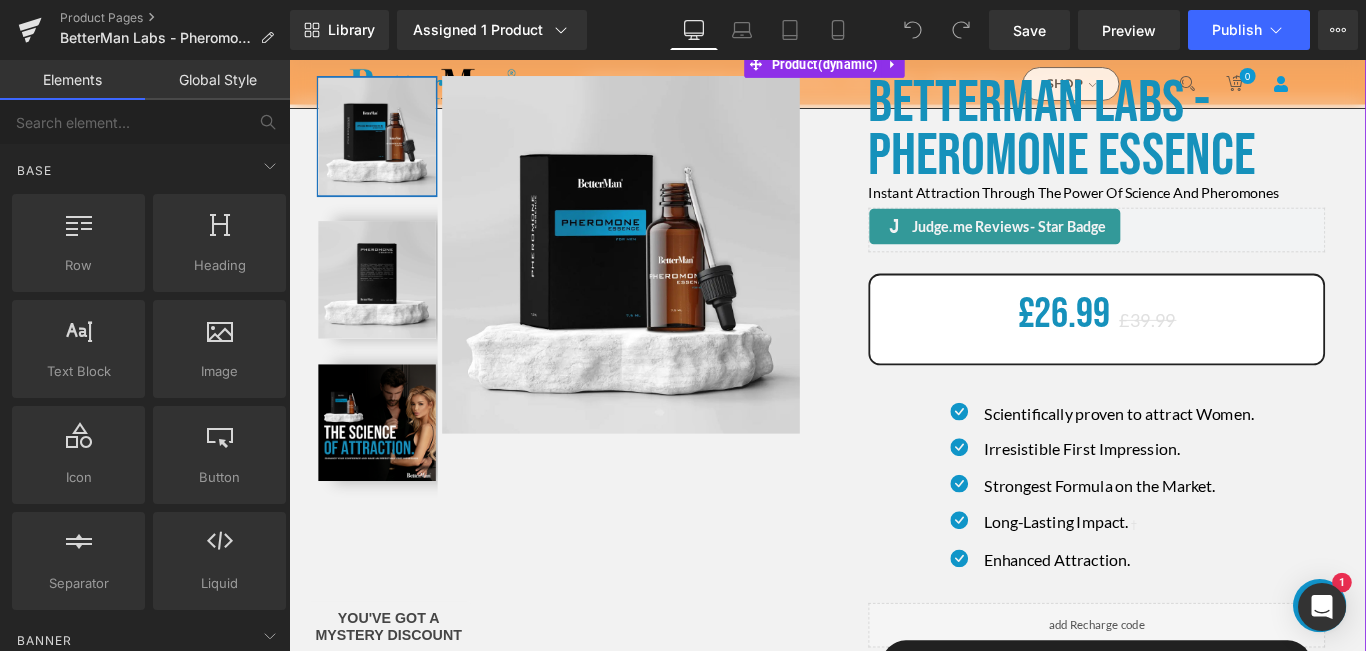 scroll, scrollTop: 300, scrollLeft: 0, axis: vertical 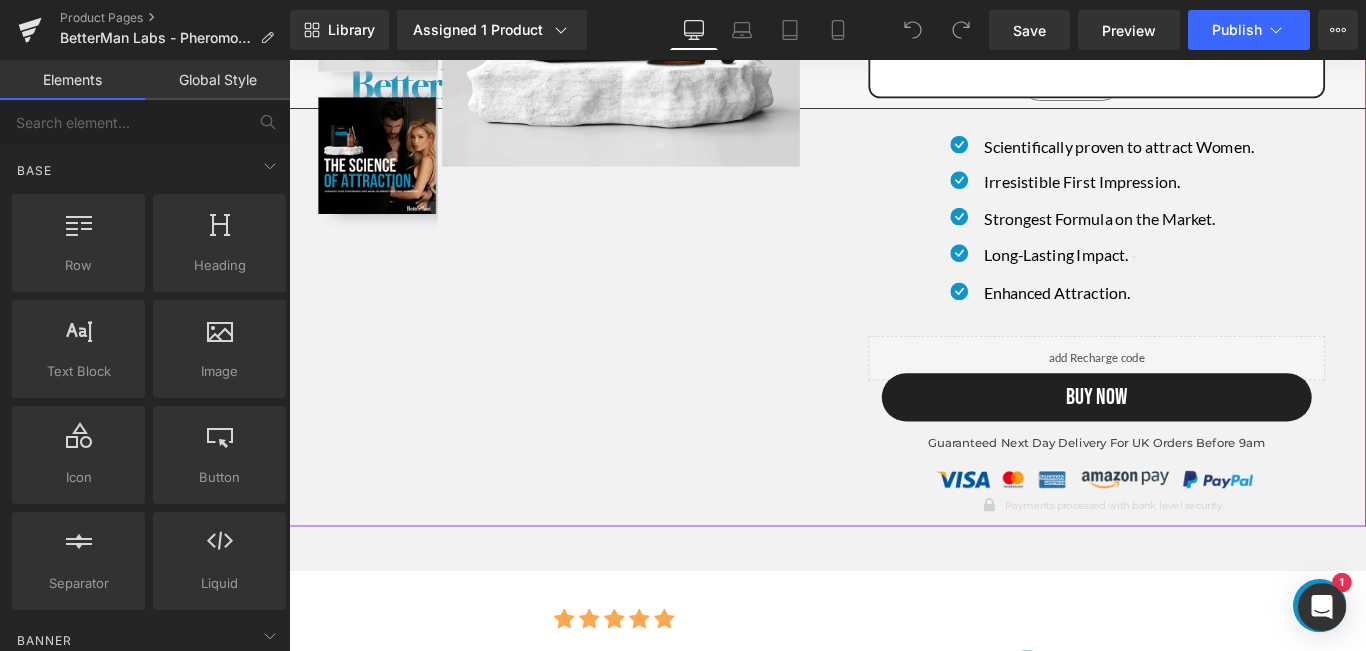 click on "Liquid" at bounding box center (1196, 395) 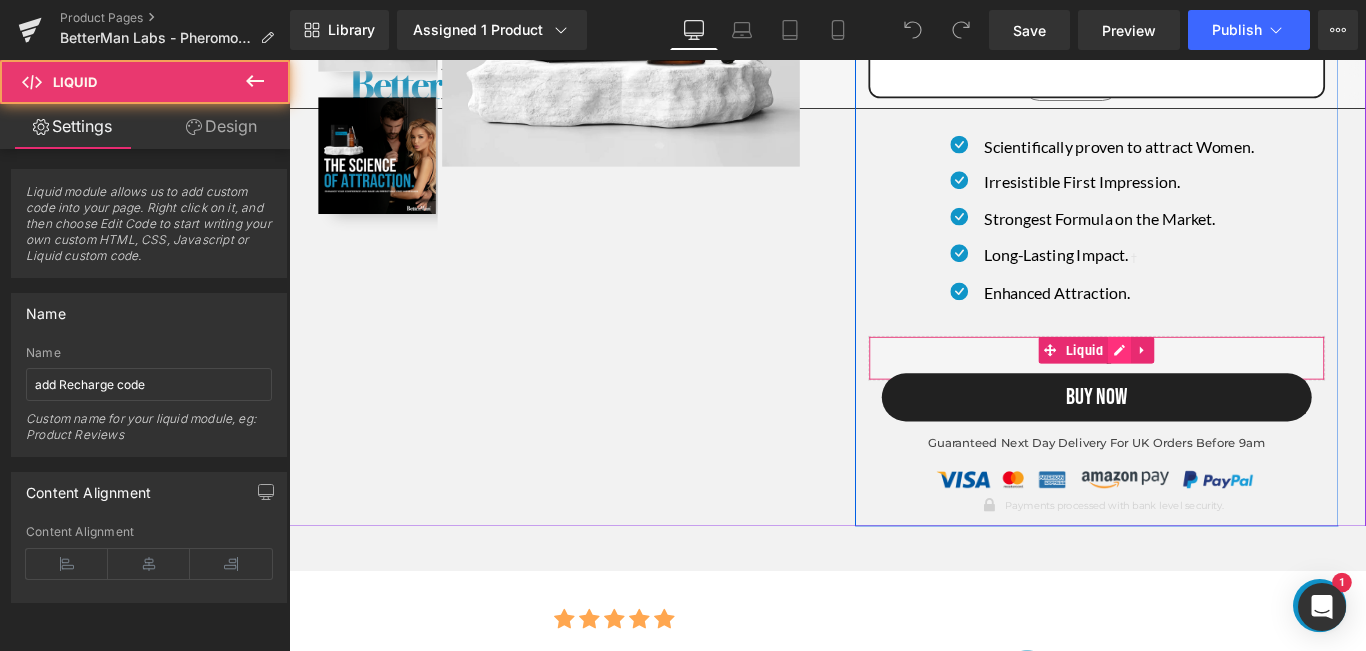 click at bounding box center [1222, 386] 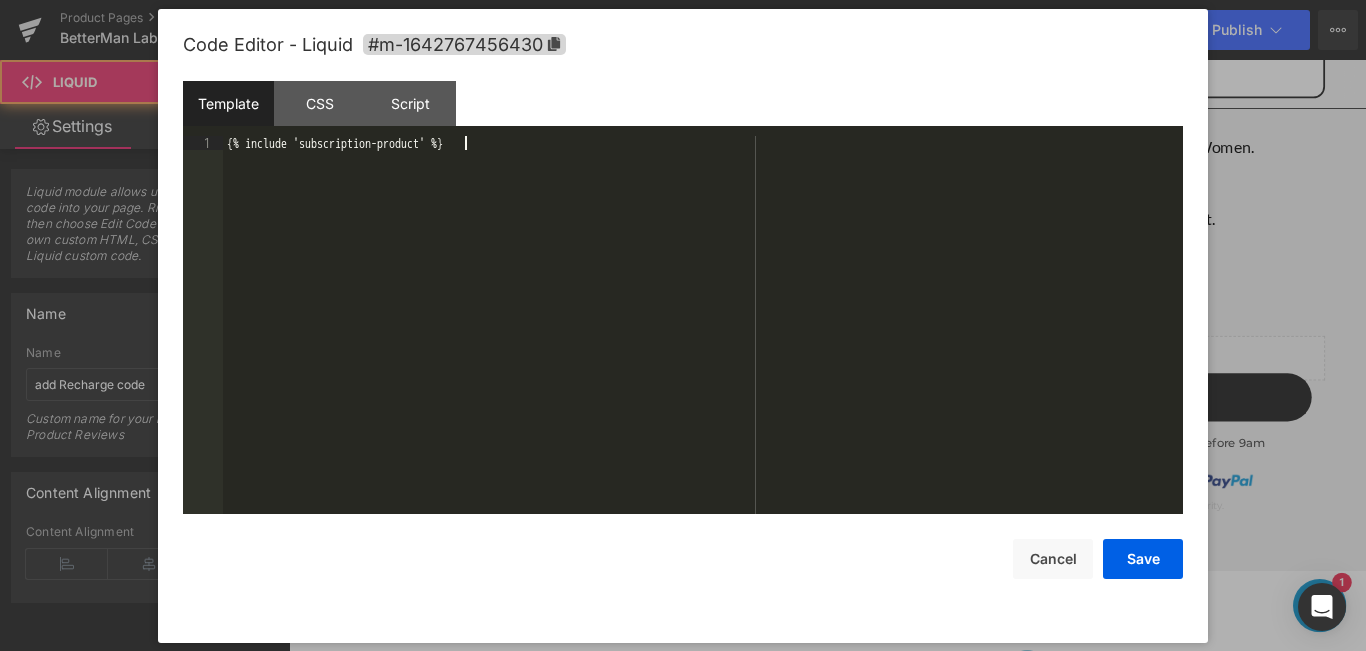 drag, startPoint x: 929, startPoint y: 329, endPoint x: 1111, endPoint y: 354, distance: 183.70901 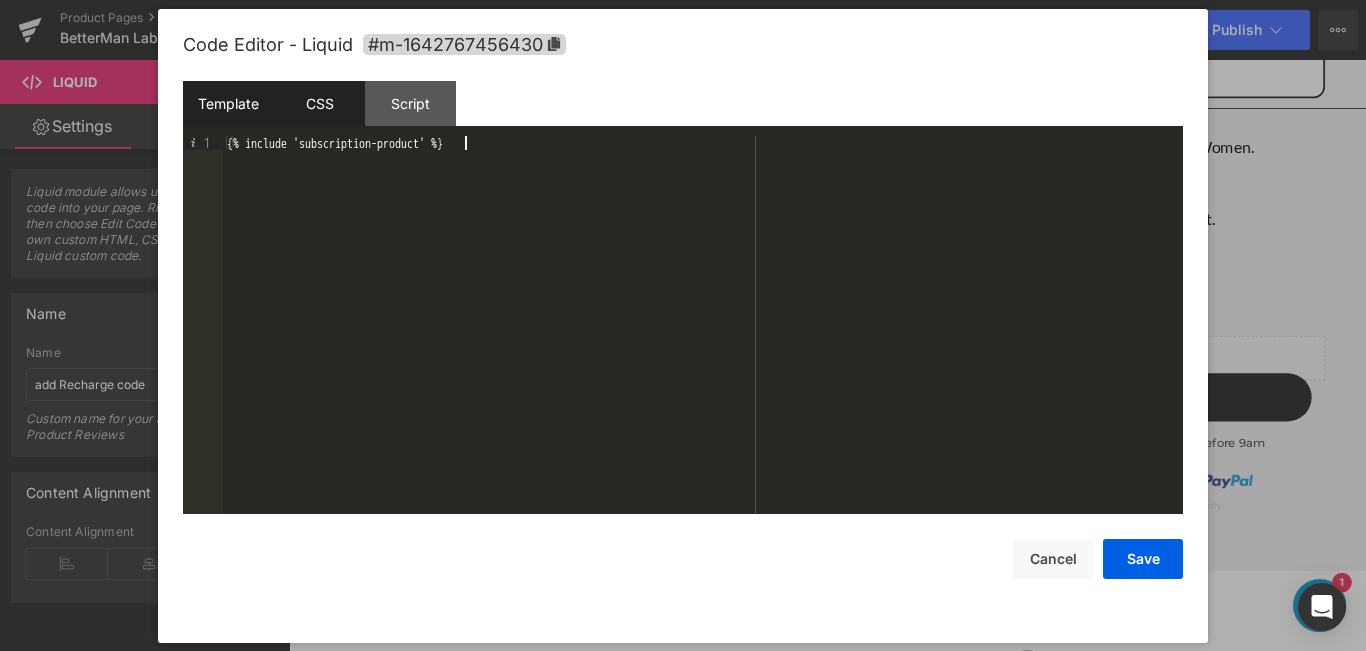 click on "CSS" at bounding box center (319, 103) 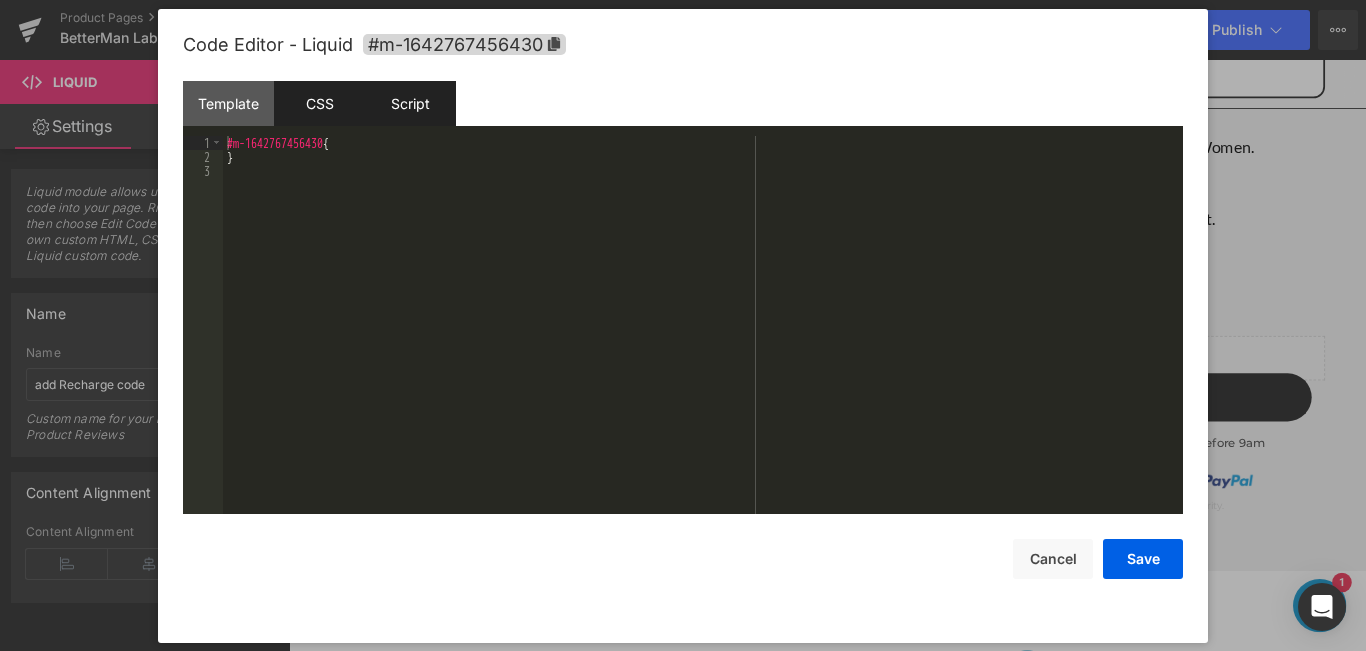 click on "Script" at bounding box center [410, 103] 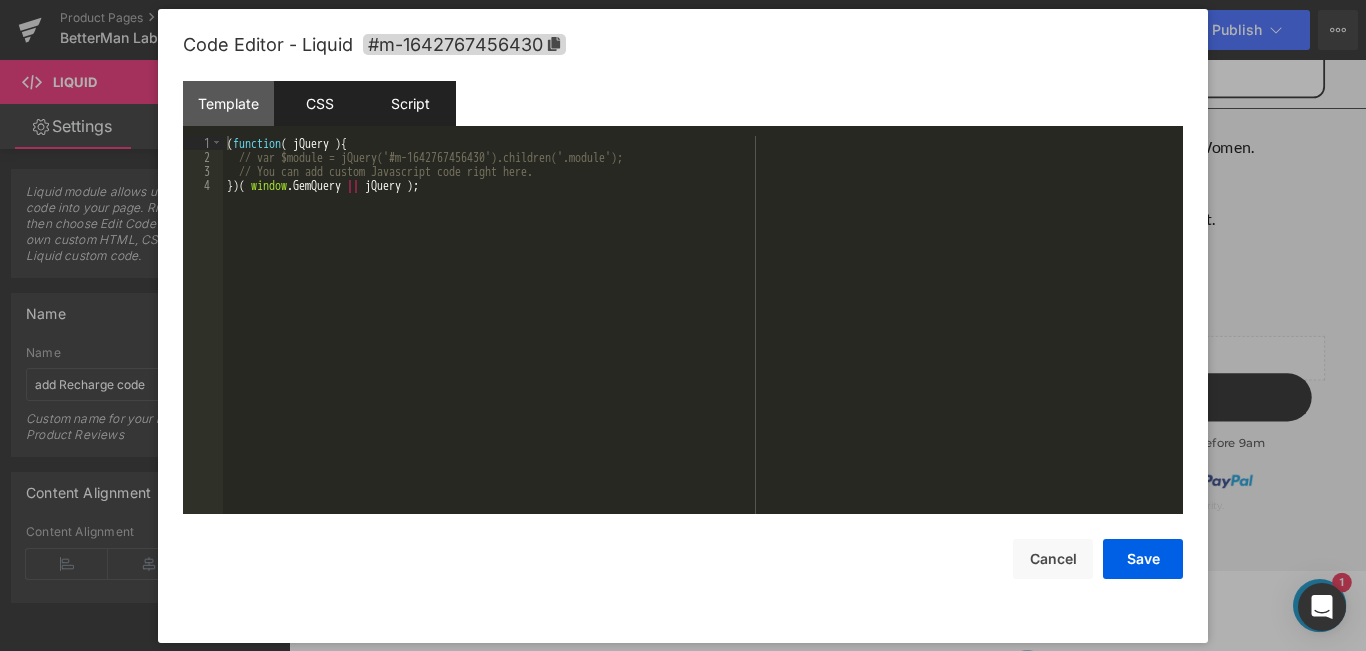click on "CSS" at bounding box center (319, 103) 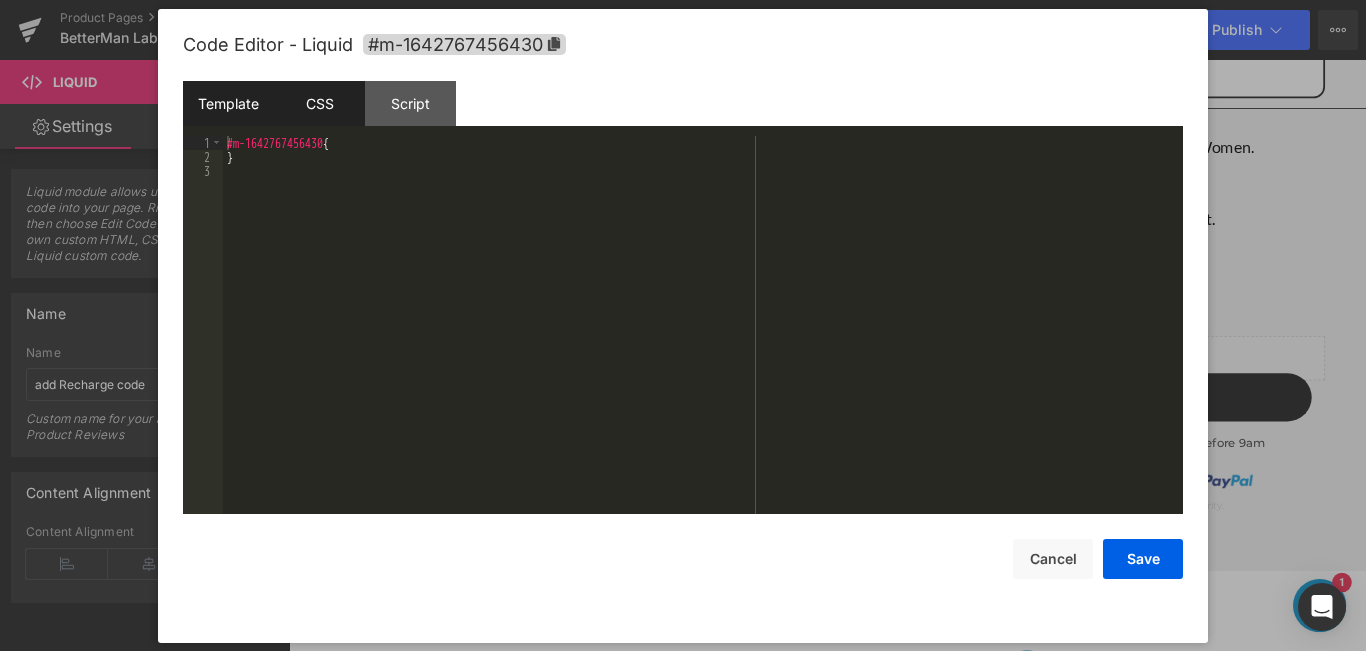 click on "Template" at bounding box center (228, 103) 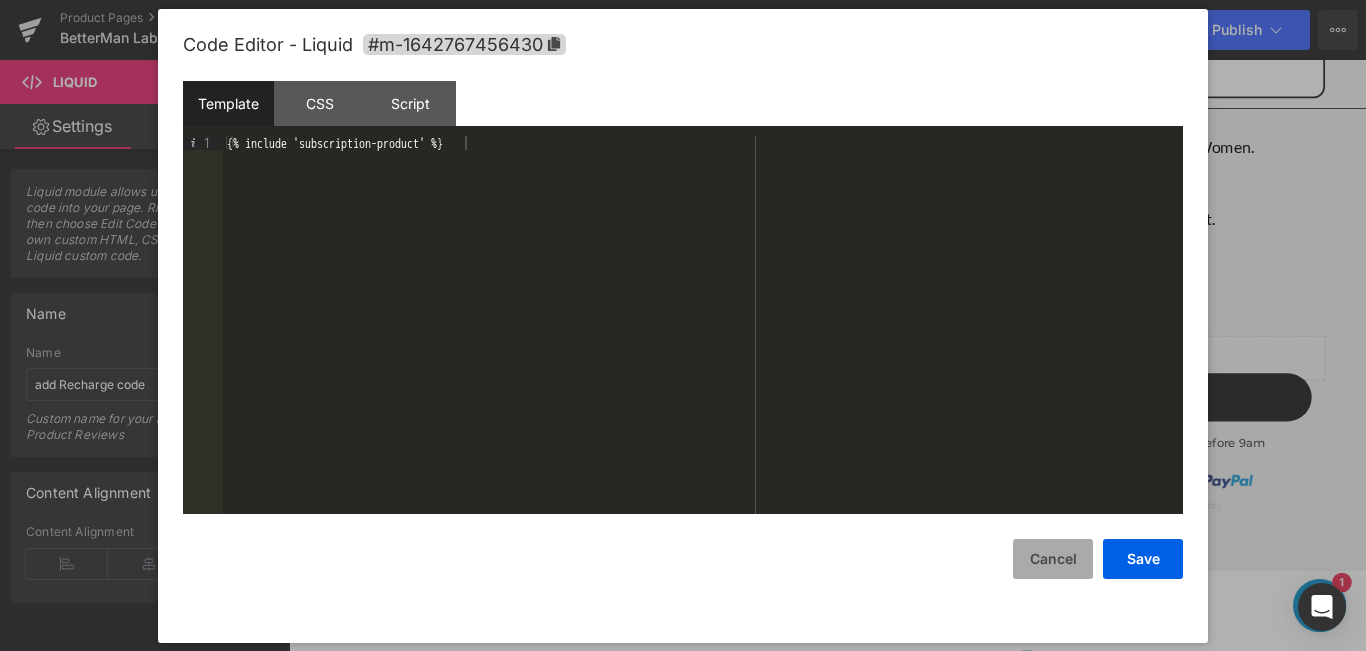 click on "Cancel" at bounding box center [1053, 559] 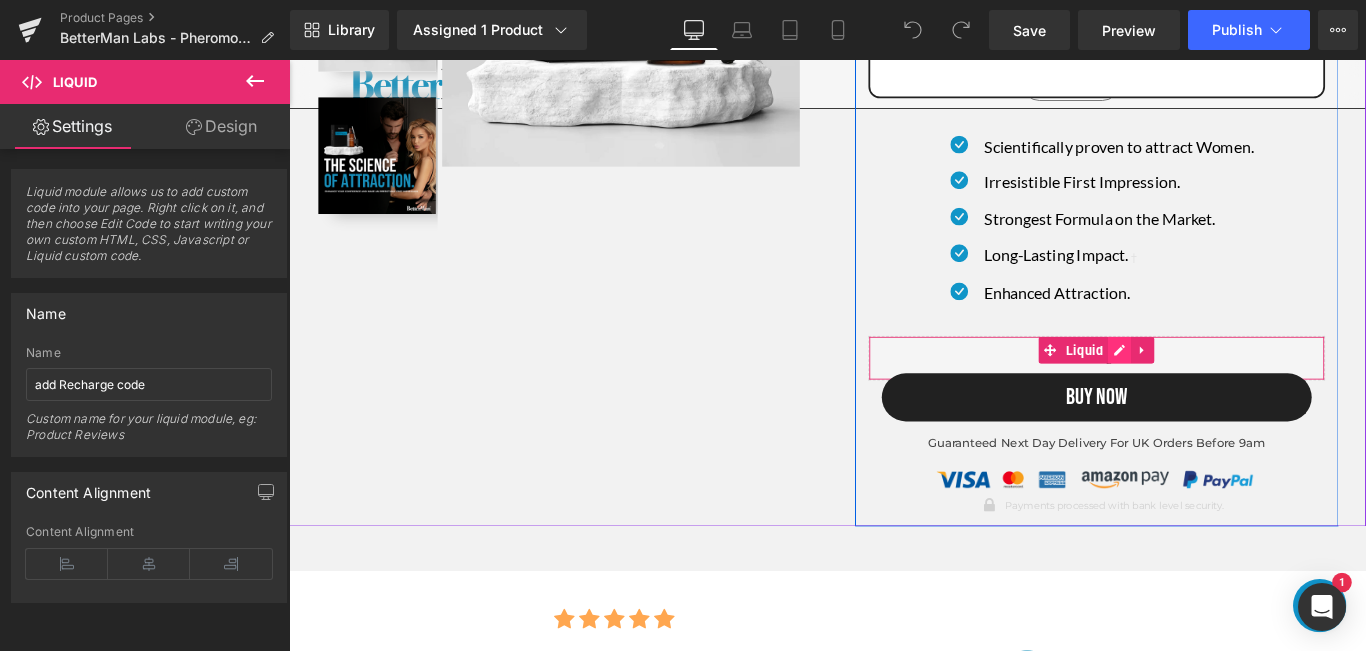 click at bounding box center (1222, 386) 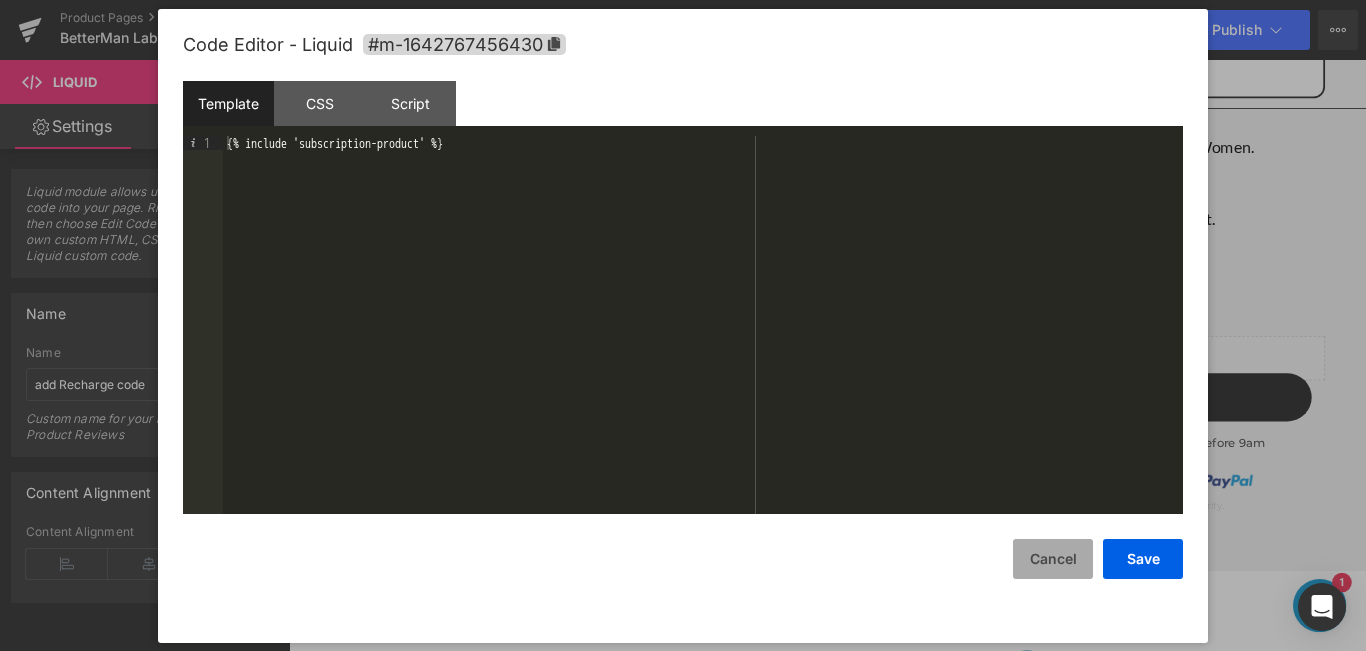 click on "Cancel" at bounding box center (1053, 559) 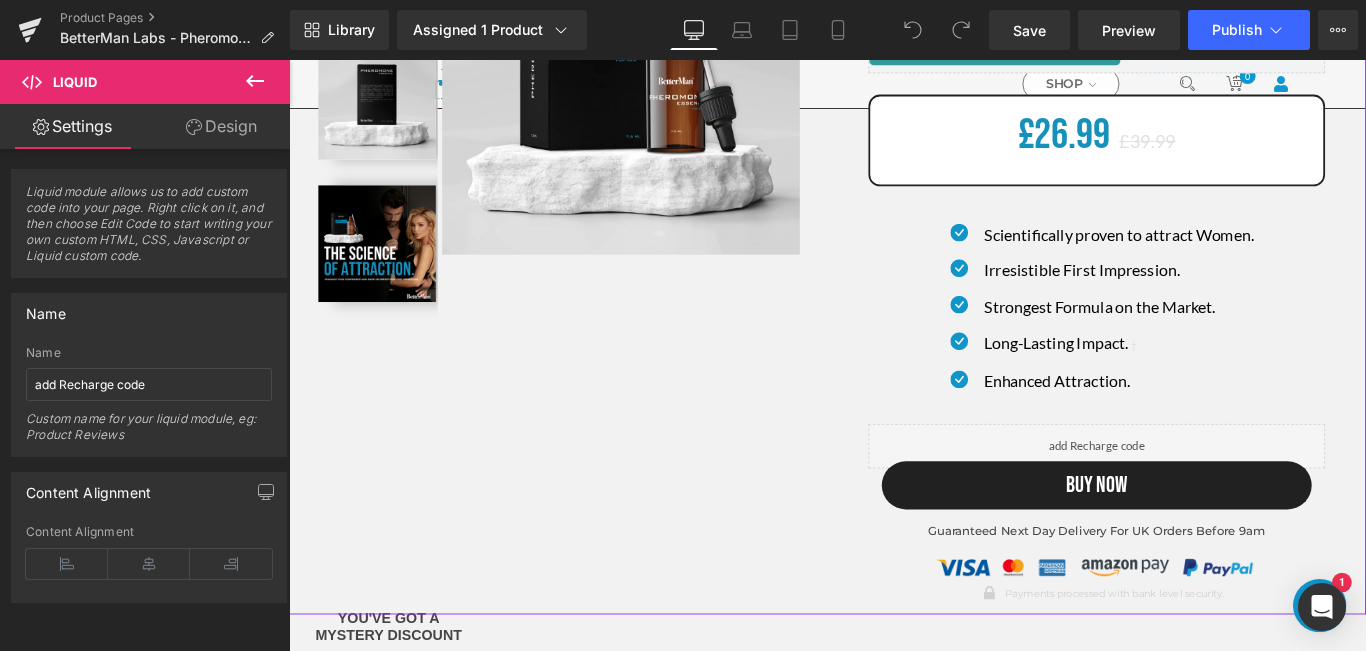 scroll, scrollTop: 200, scrollLeft: 0, axis: vertical 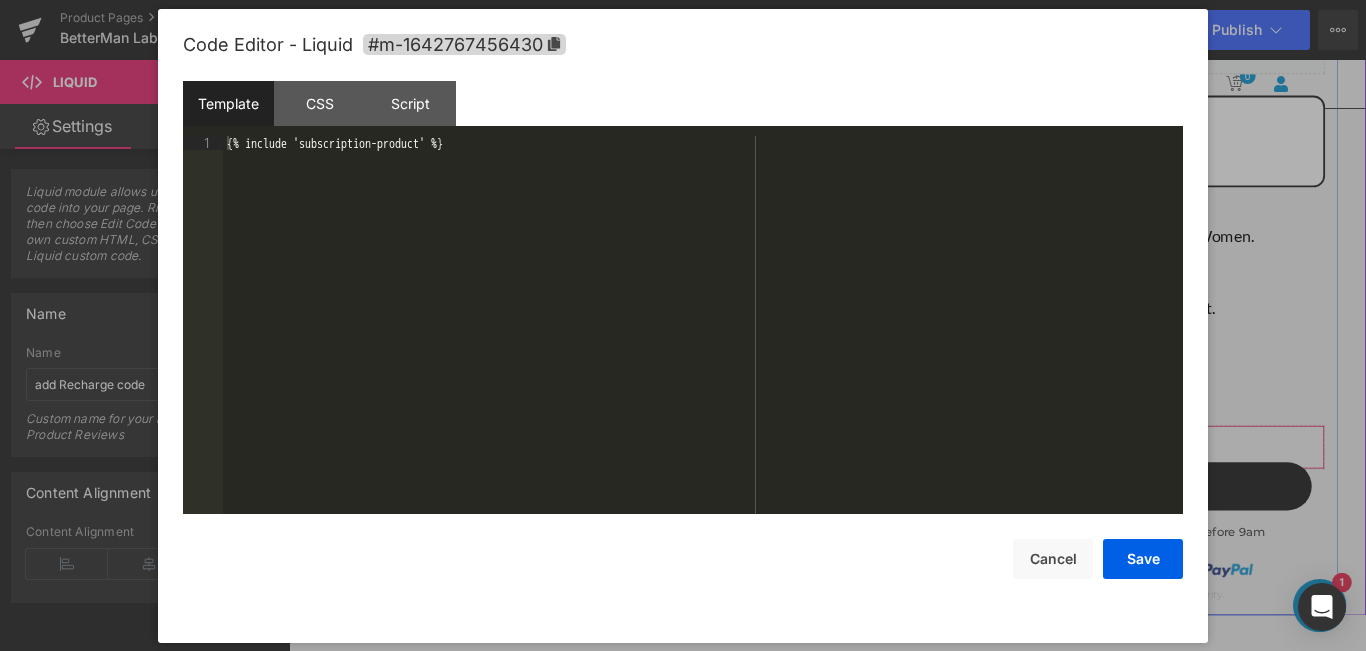 click at bounding box center [1222, 486] 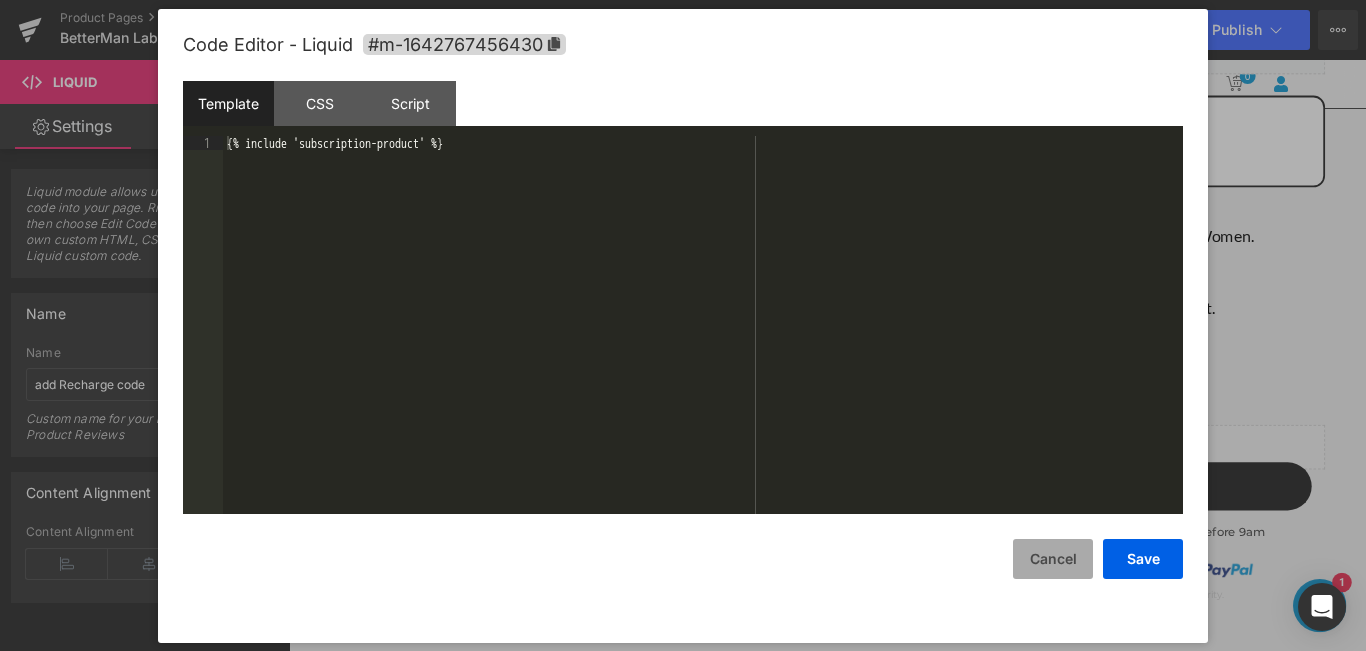 click on "Cancel" at bounding box center (1053, 559) 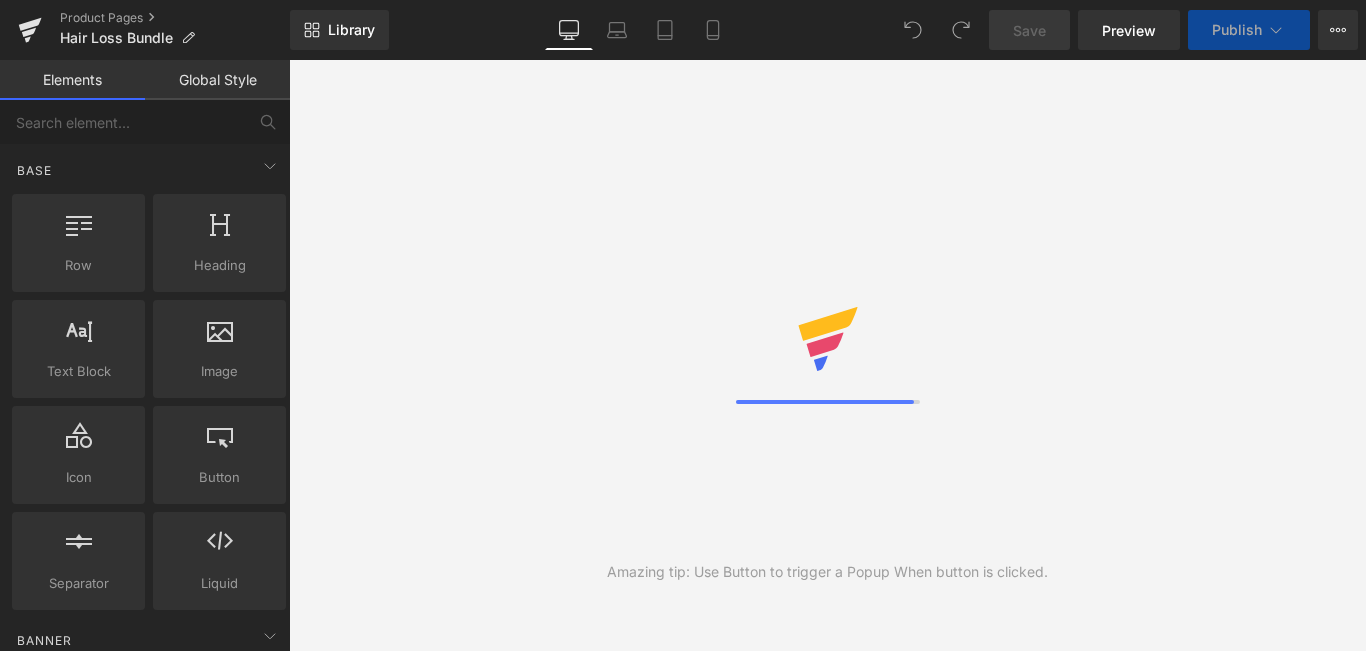 scroll, scrollTop: 0, scrollLeft: 0, axis: both 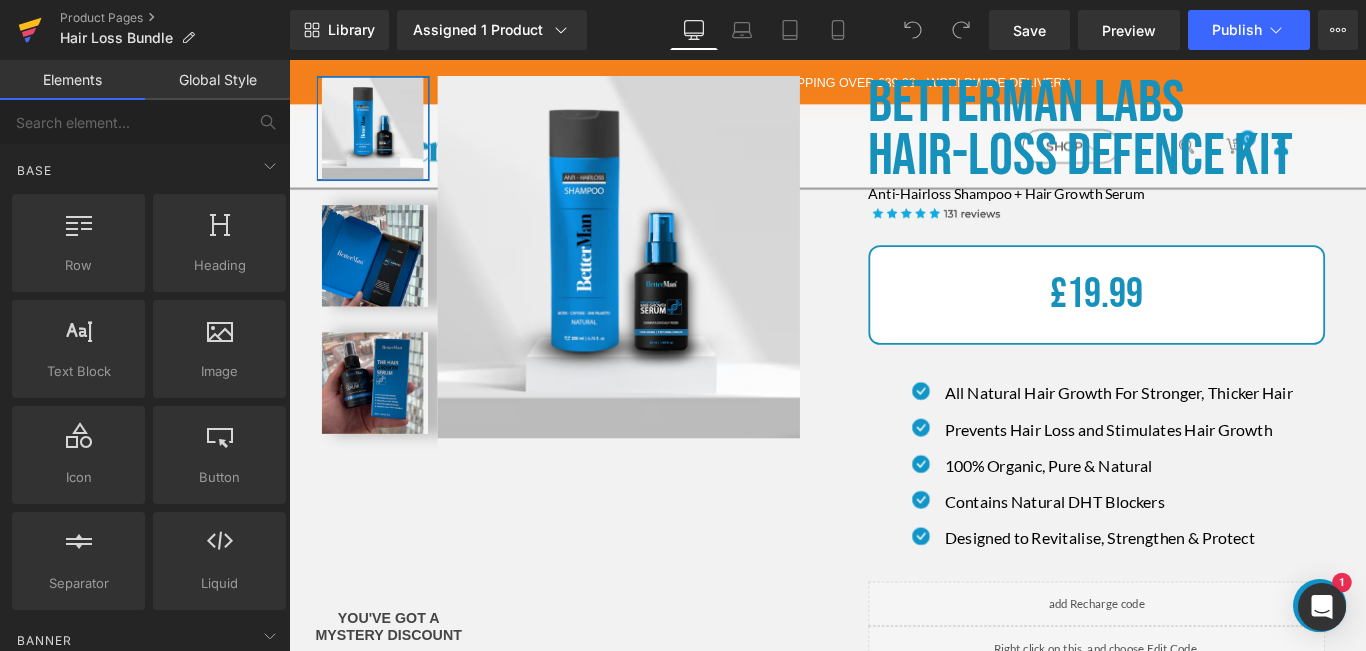 click 